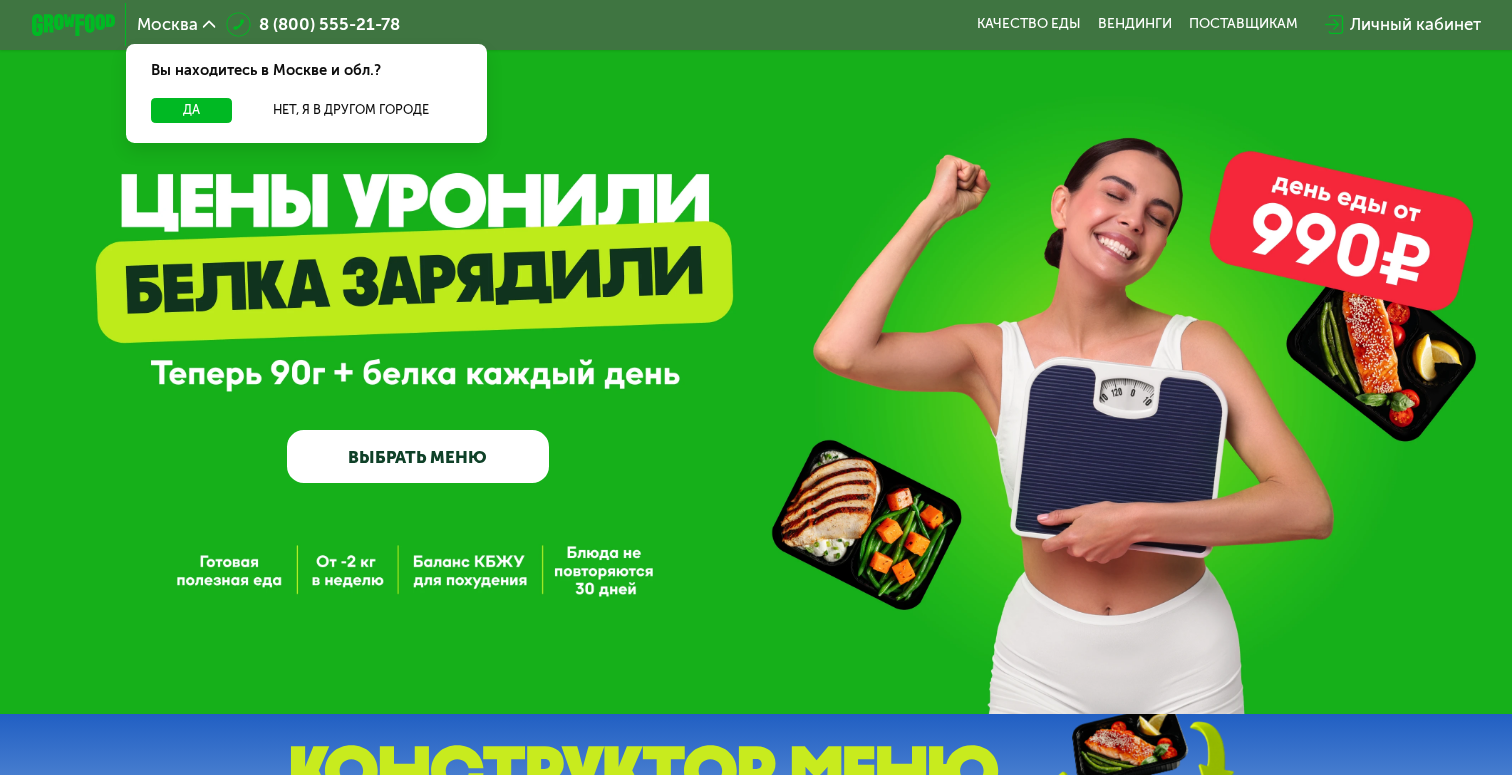 scroll, scrollTop: 0, scrollLeft: 0, axis: both 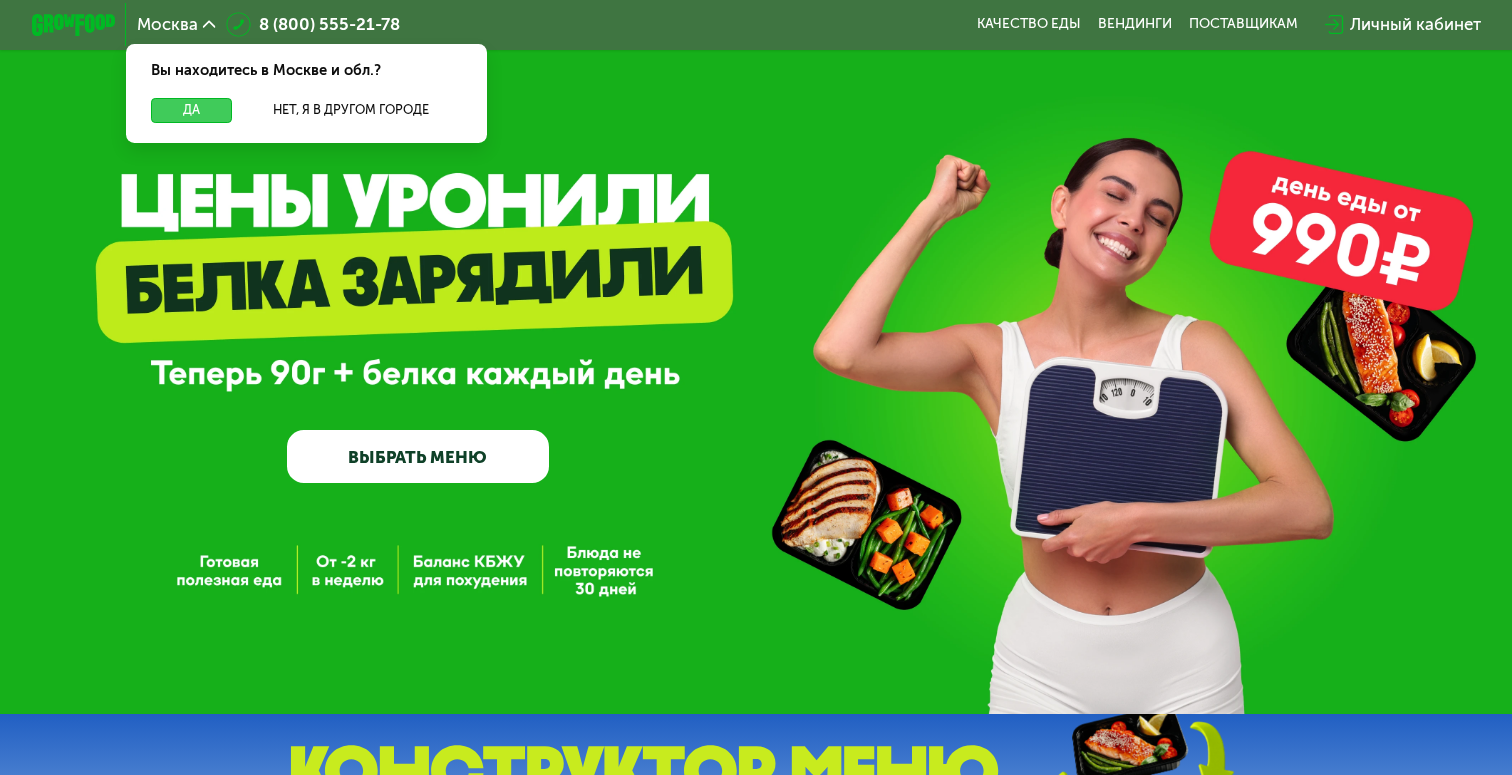 click on "Да" at bounding box center (191, 110) 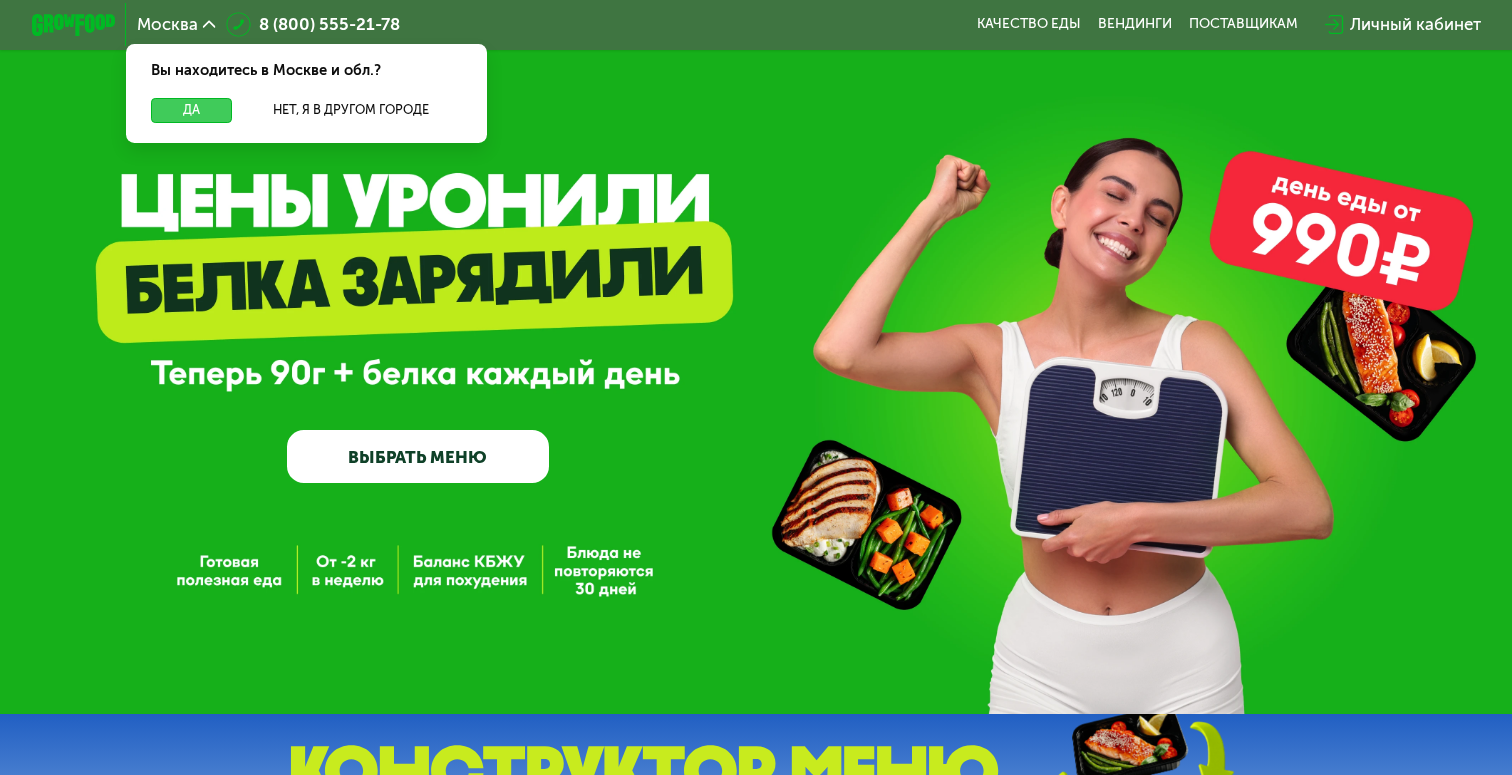 click on "Да" at bounding box center (191, 110) 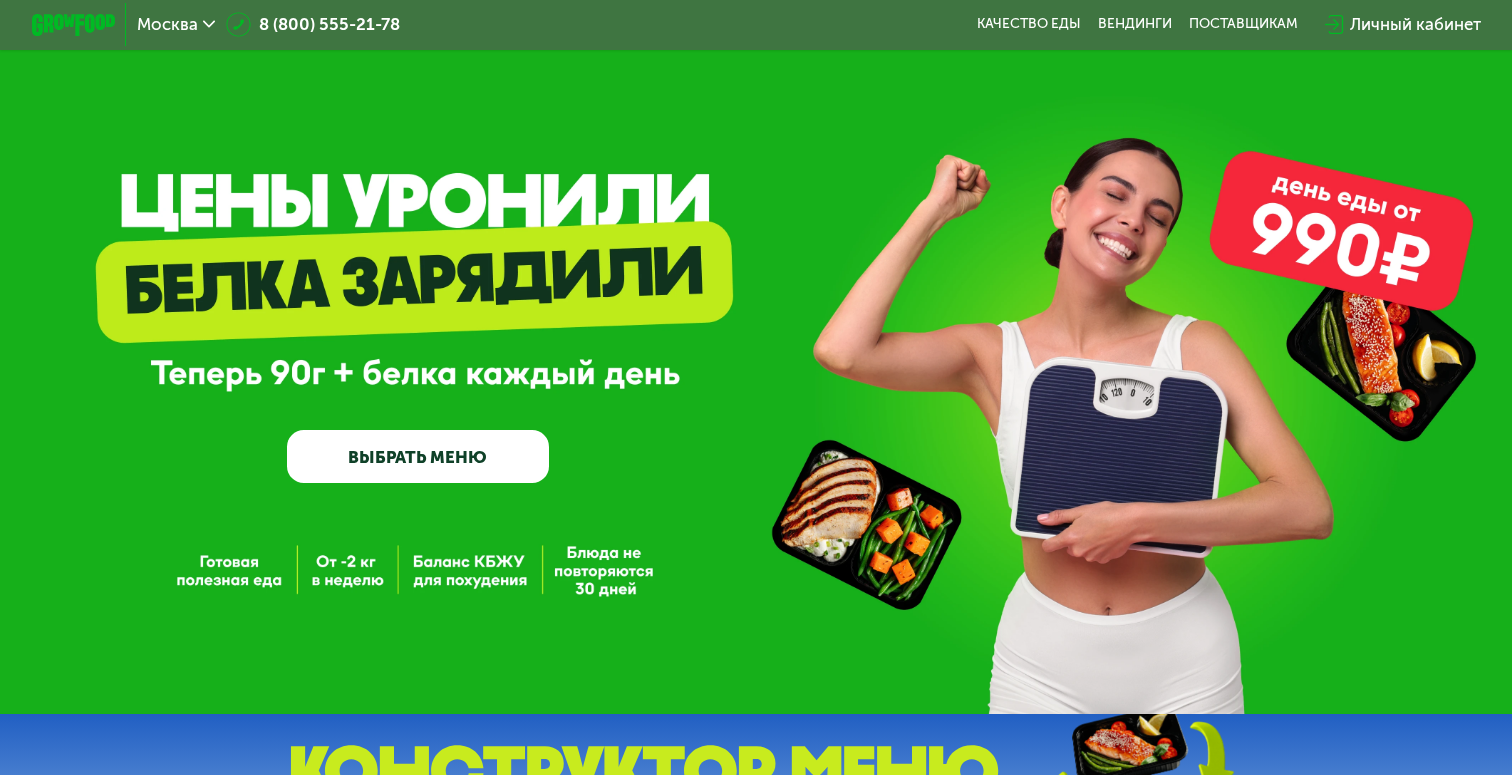 click on "ВЫБРАТЬ МЕНЮ" at bounding box center (417, 456) 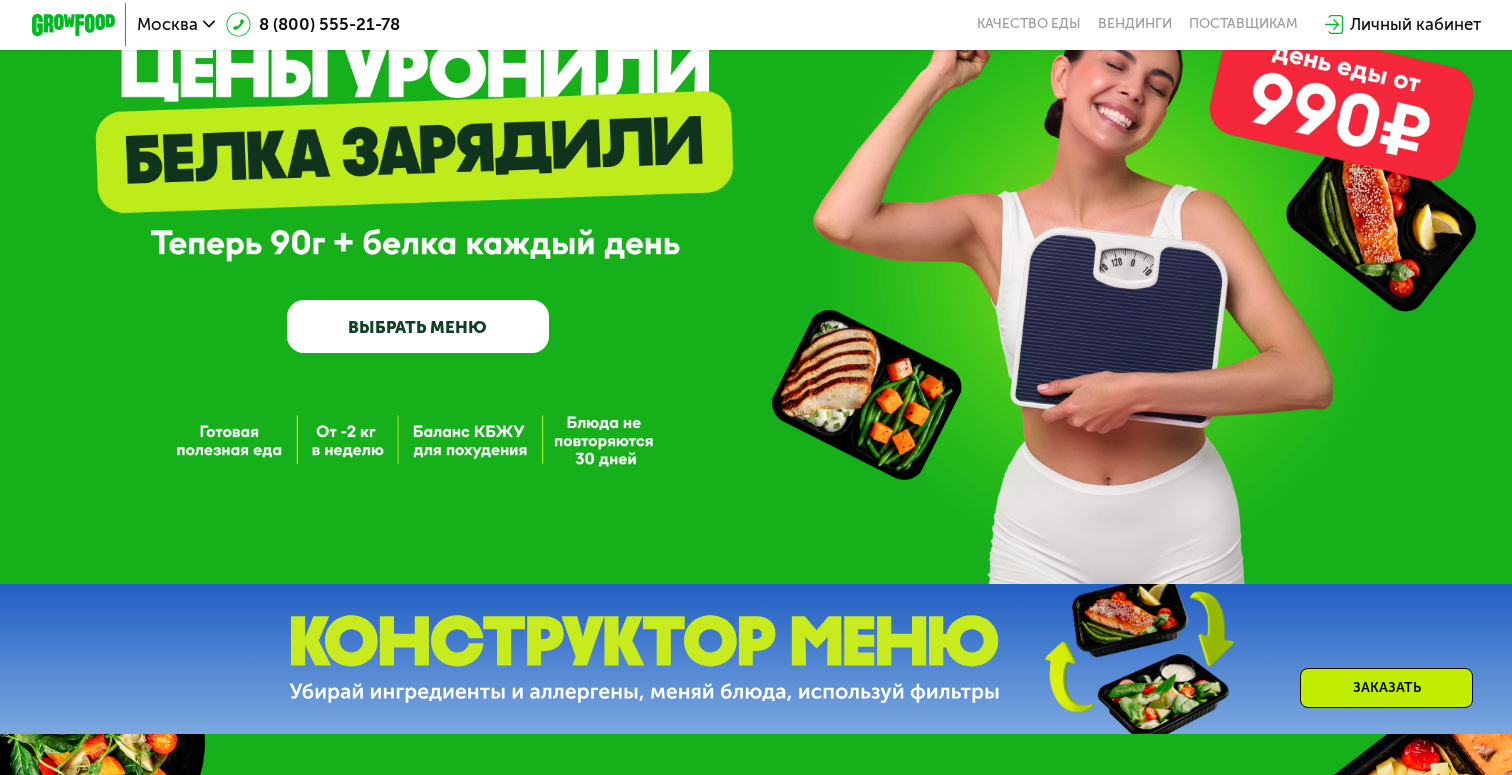 scroll, scrollTop: 0, scrollLeft: 0, axis: both 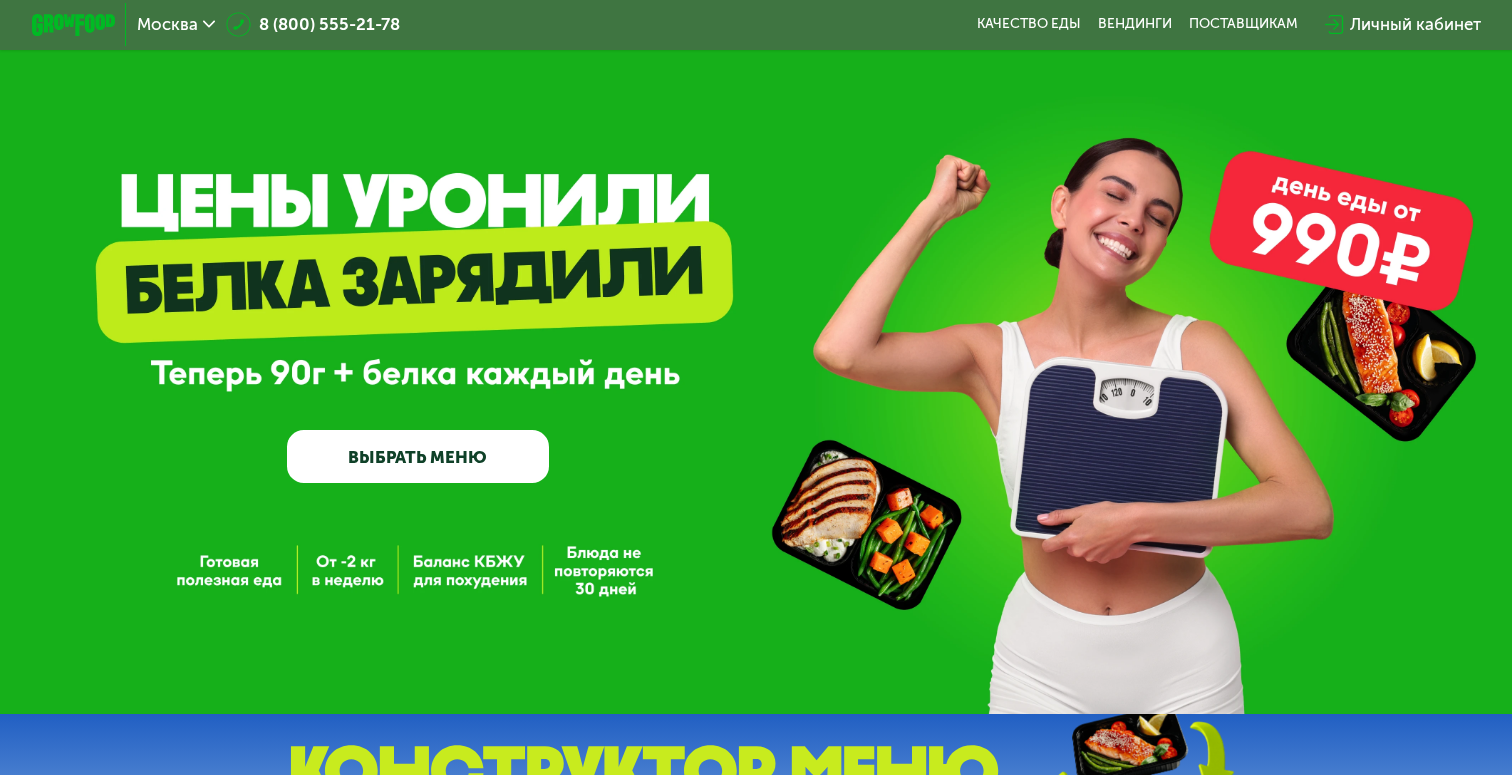 click on "ВЫБРАТЬ МЕНЮ" at bounding box center [417, 456] 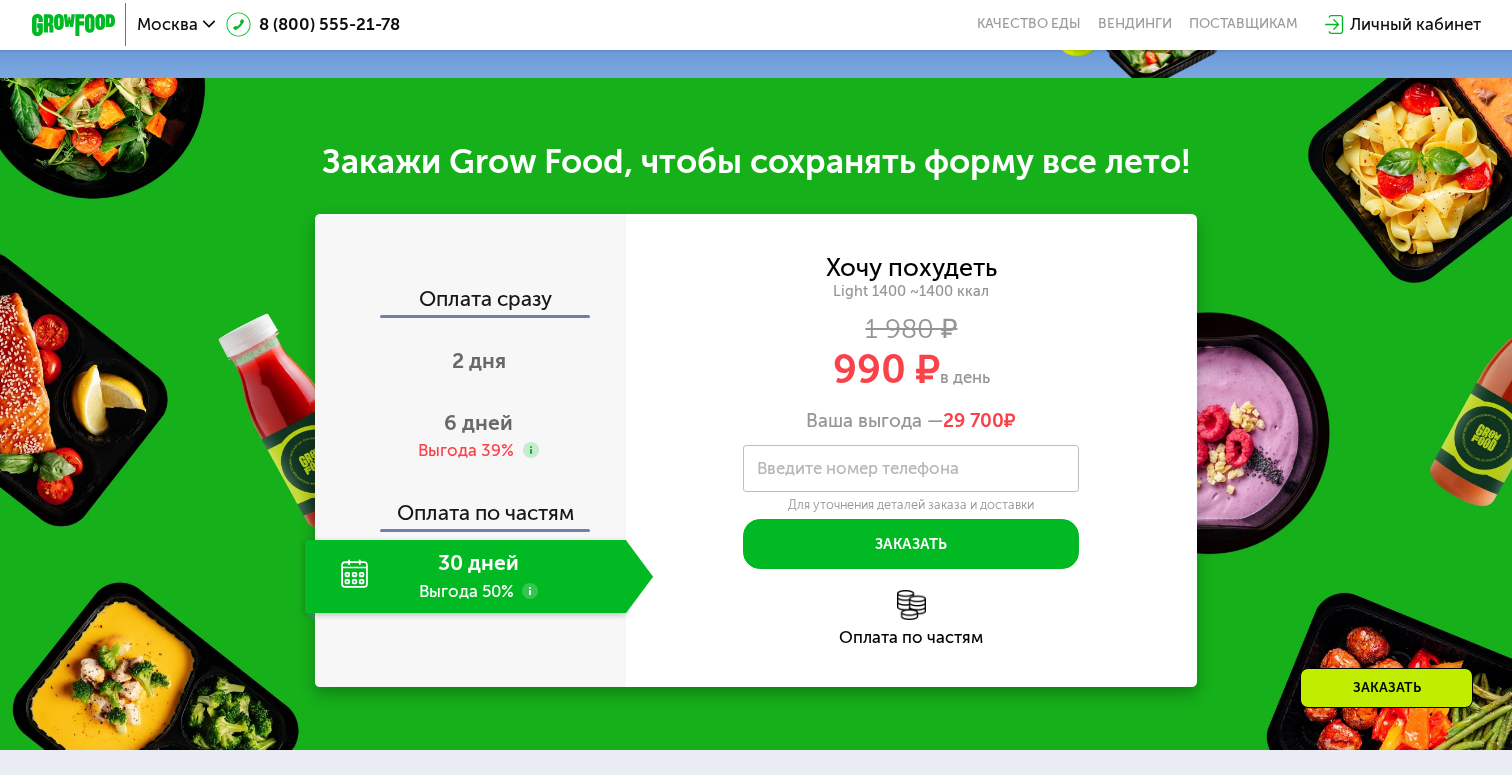 scroll, scrollTop: 789, scrollLeft: 0, axis: vertical 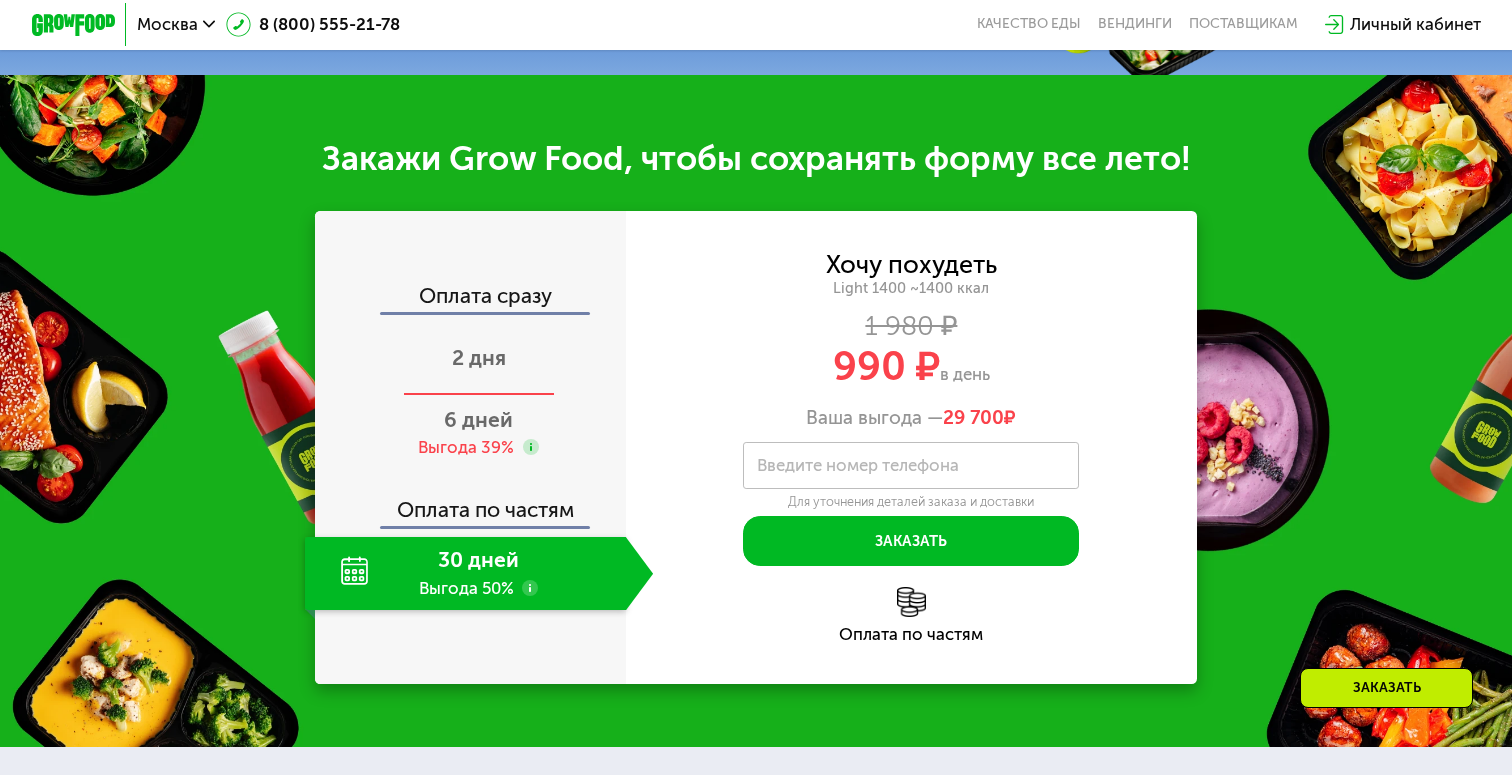 click on "2 дня" at bounding box center (479, 357) 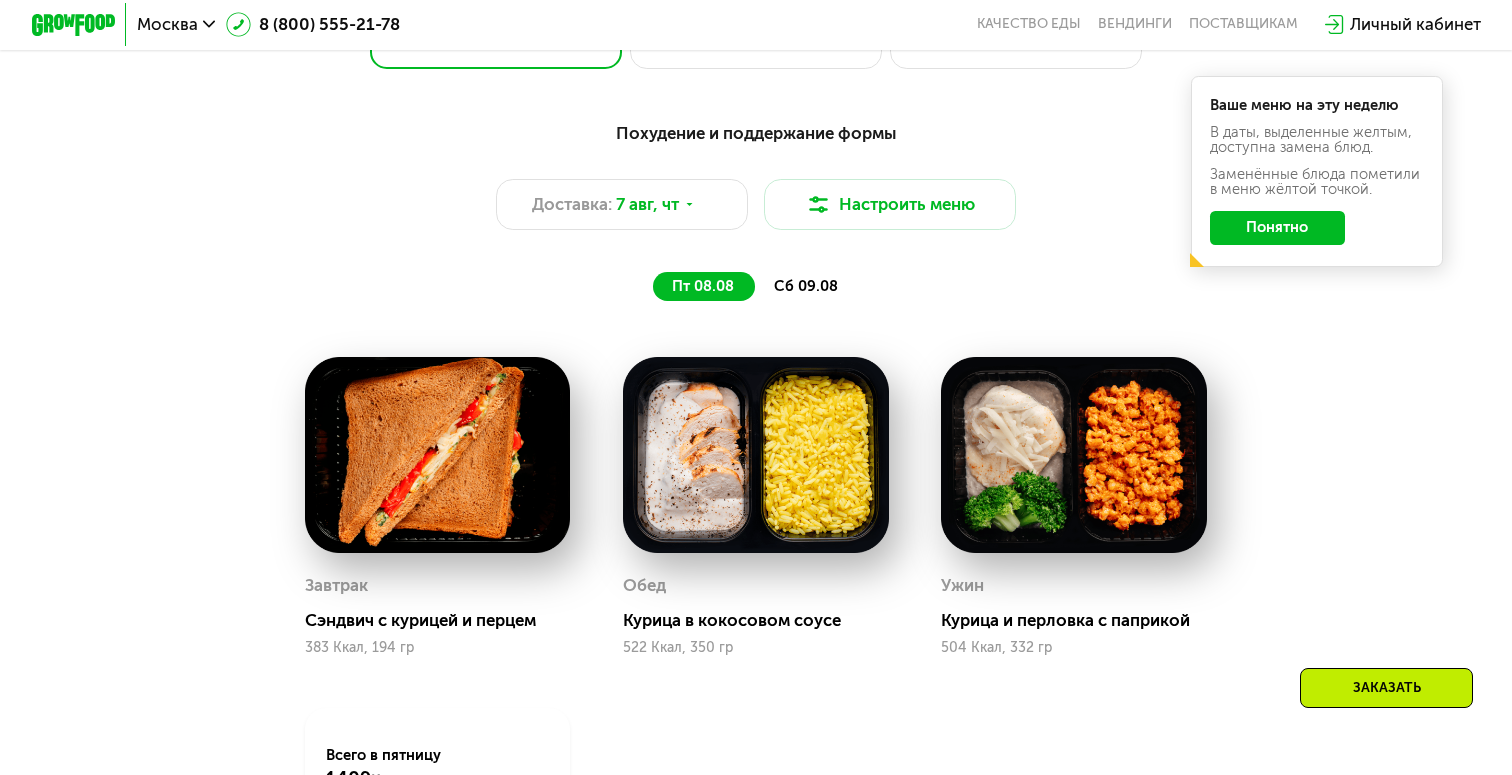 scroll, scrollTop: 994, scrollLeft: 0, axis: vertical 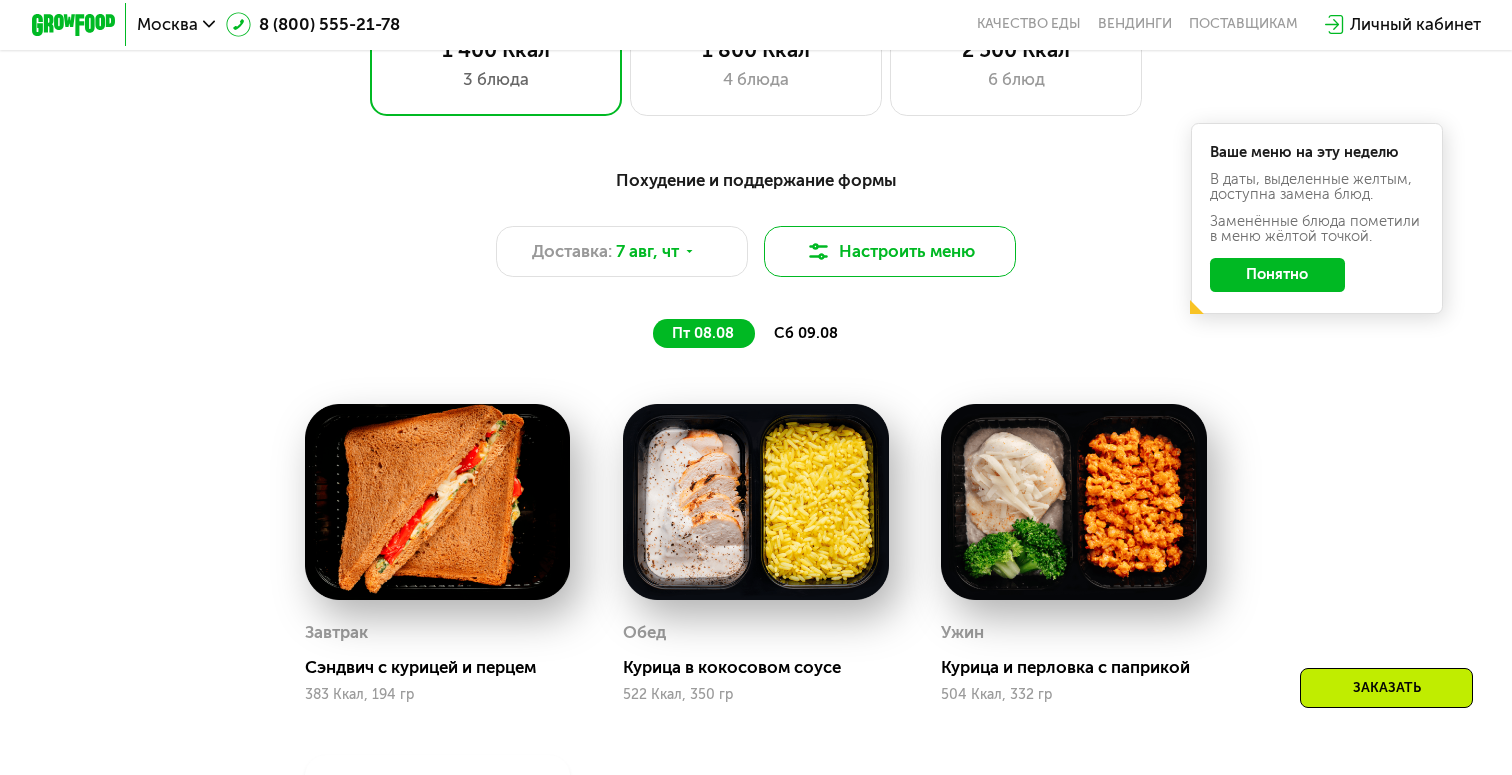 click on "Настроить меню" at bounding box center (890, 251) 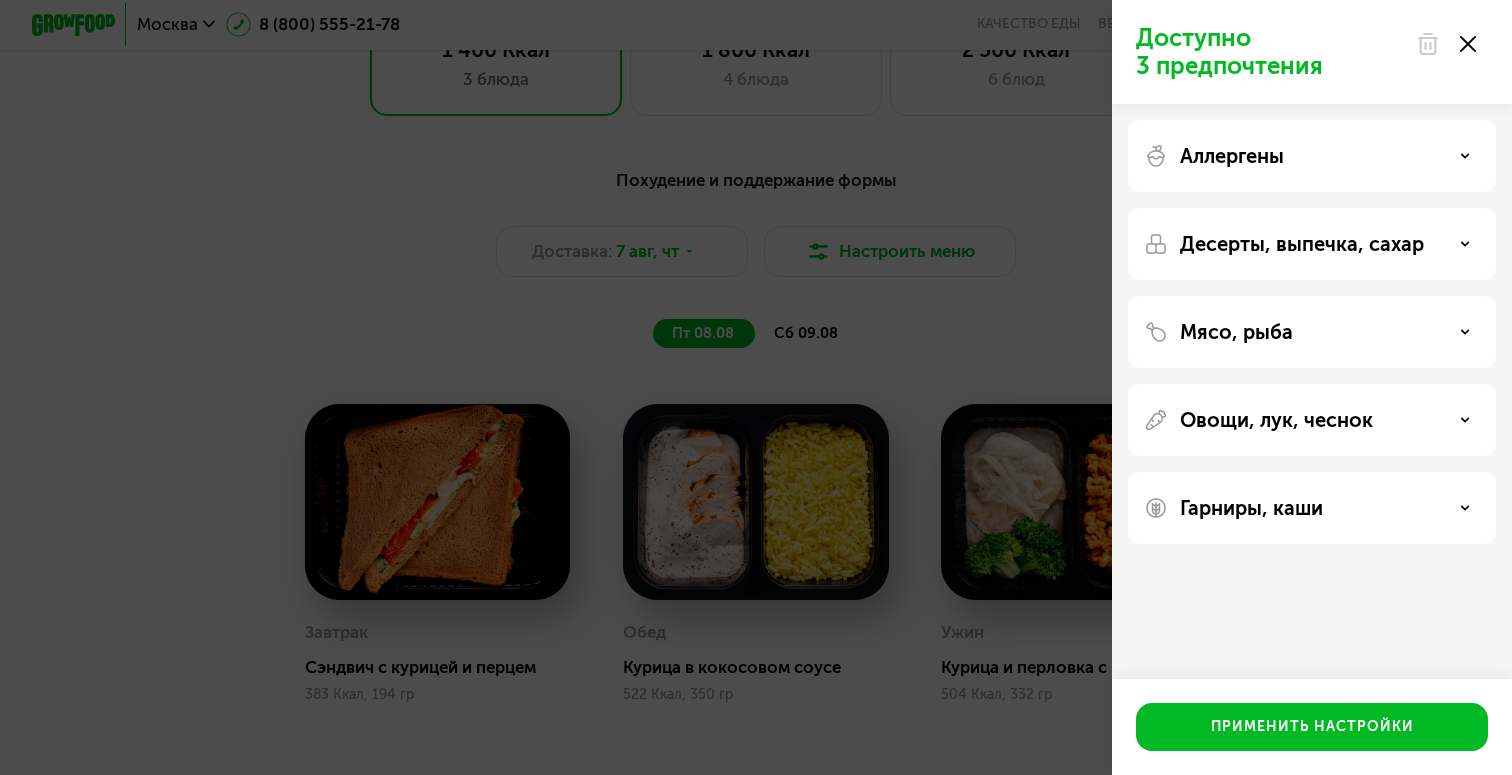 click at bounding box center [1446, 44] 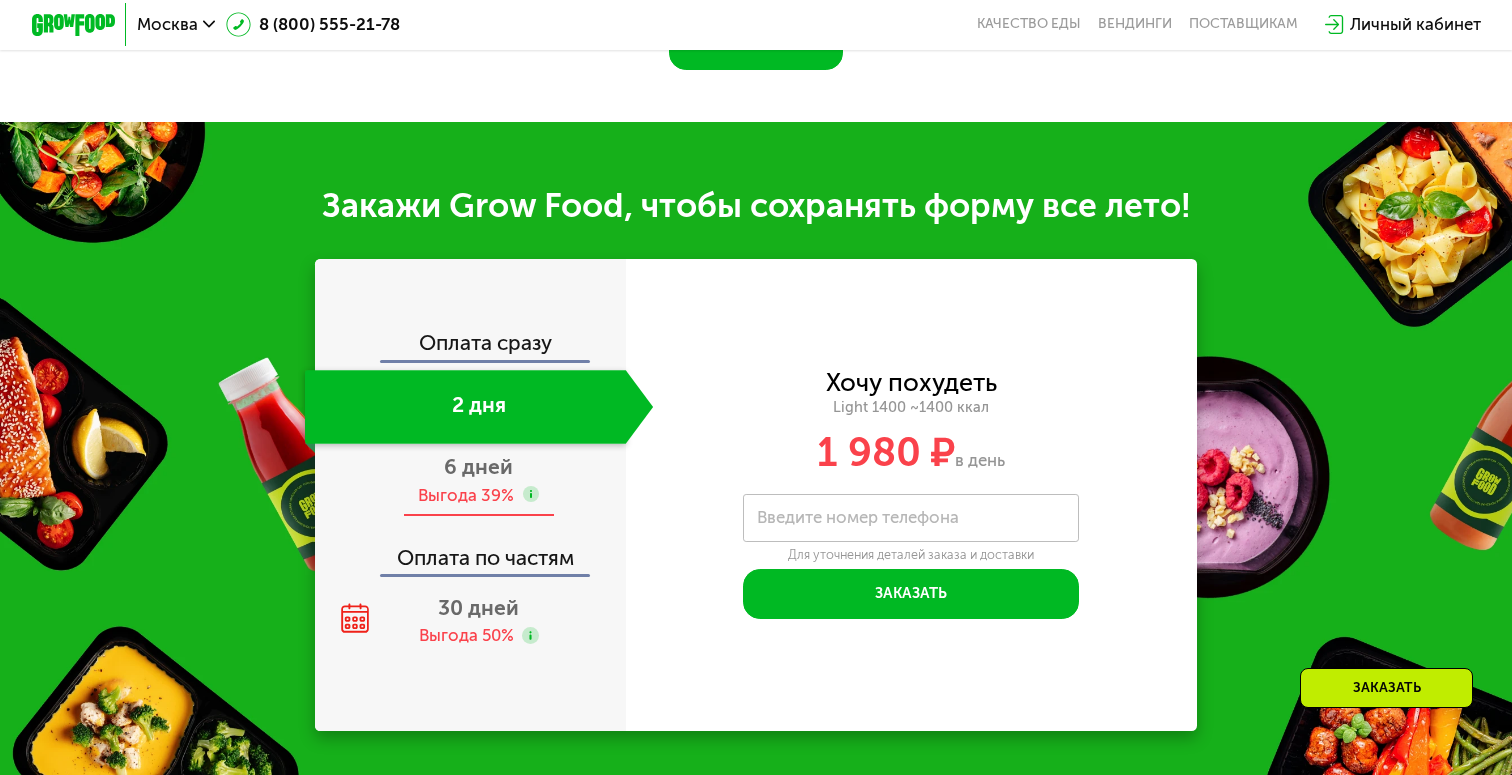 click on "6 дней" at bounding box center [478, 466] 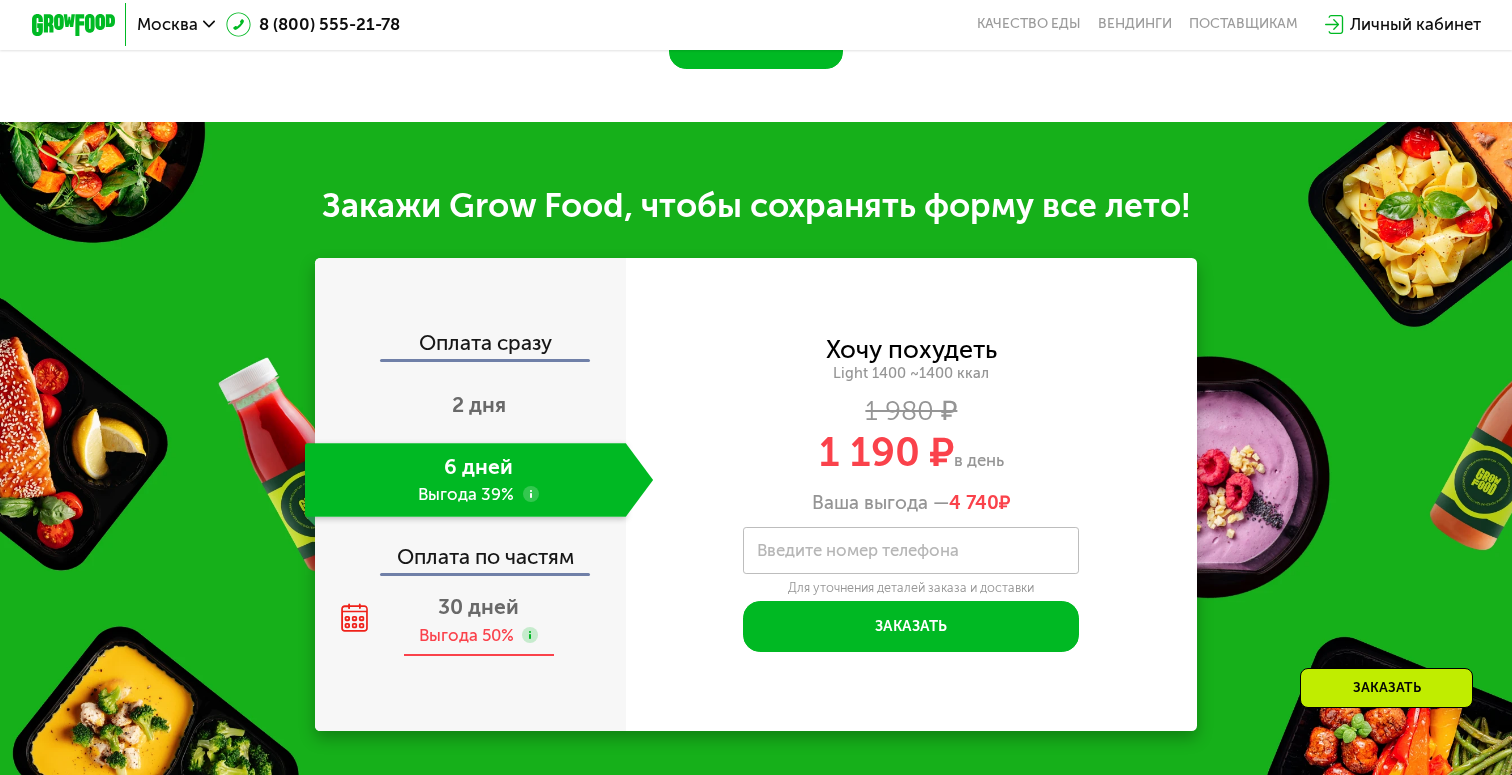 click on "30 дней" at bounding box center (478, 606) 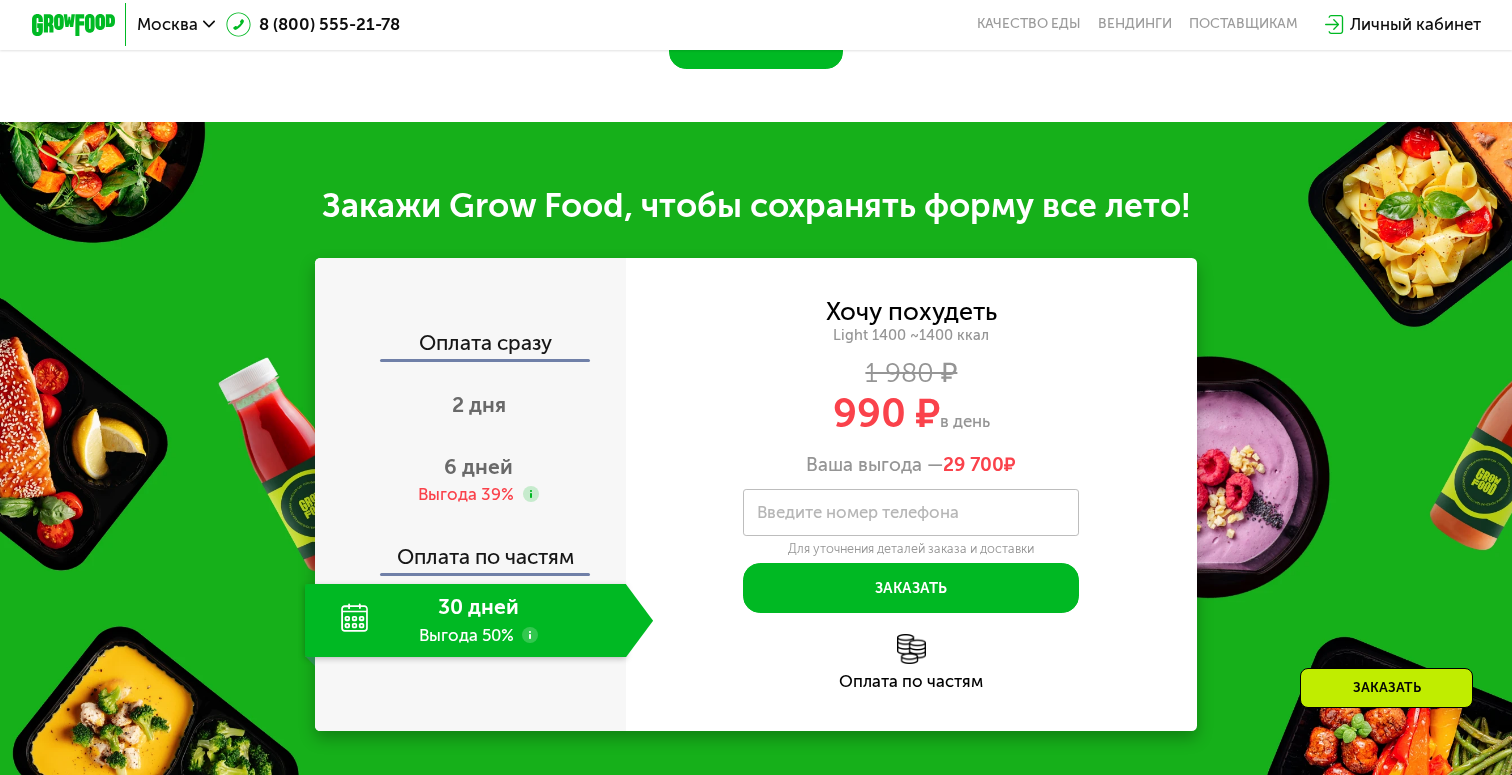 scroll, scrollTop: 1949, scrollLeft: 0, axis: vertical 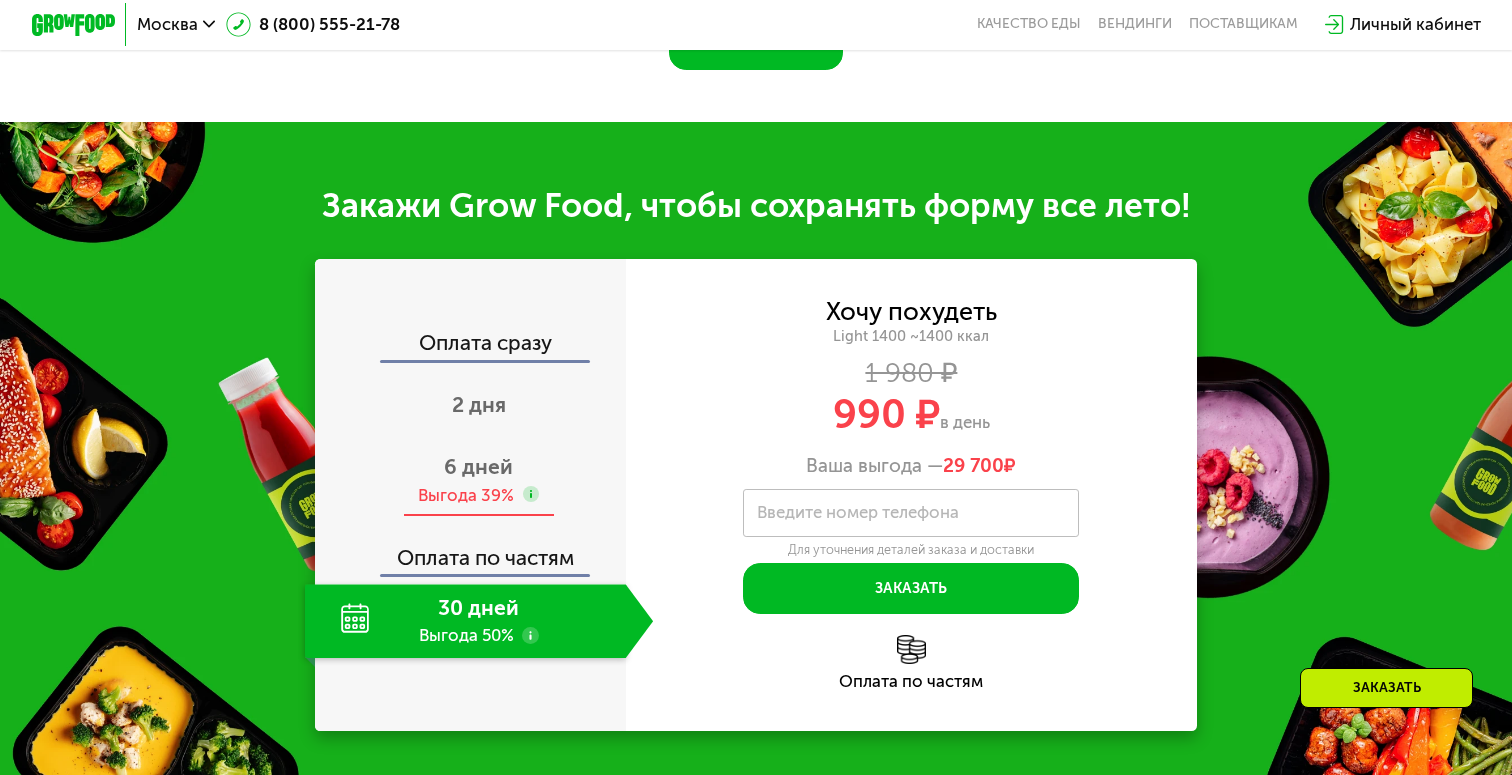 click on "6 дней" at bounding box center (478, 466) 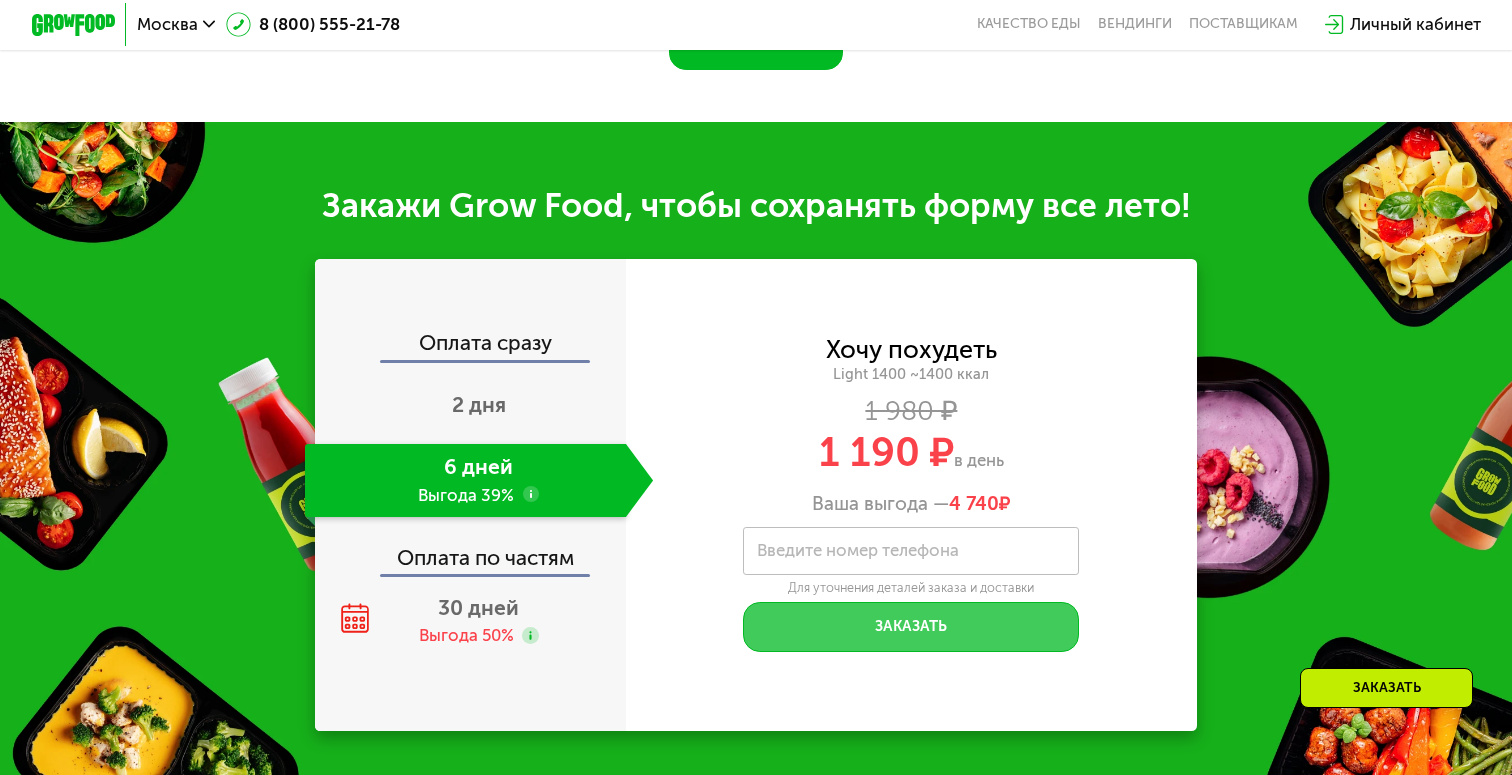 click on "Заказать" at bounding box center [911, 627] 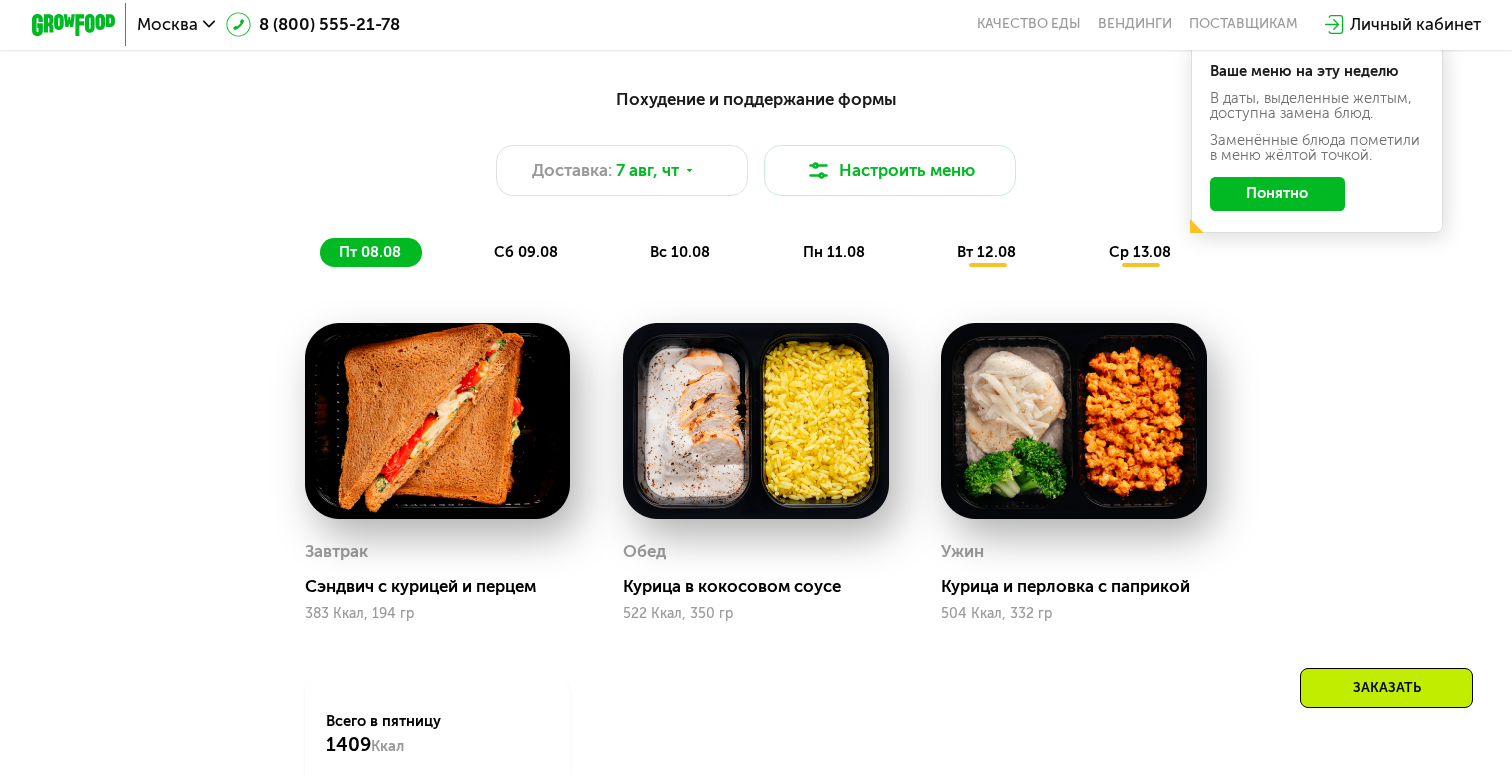 scroll, scrollTop: 1084, scrollLeft: 0, axis: vertical 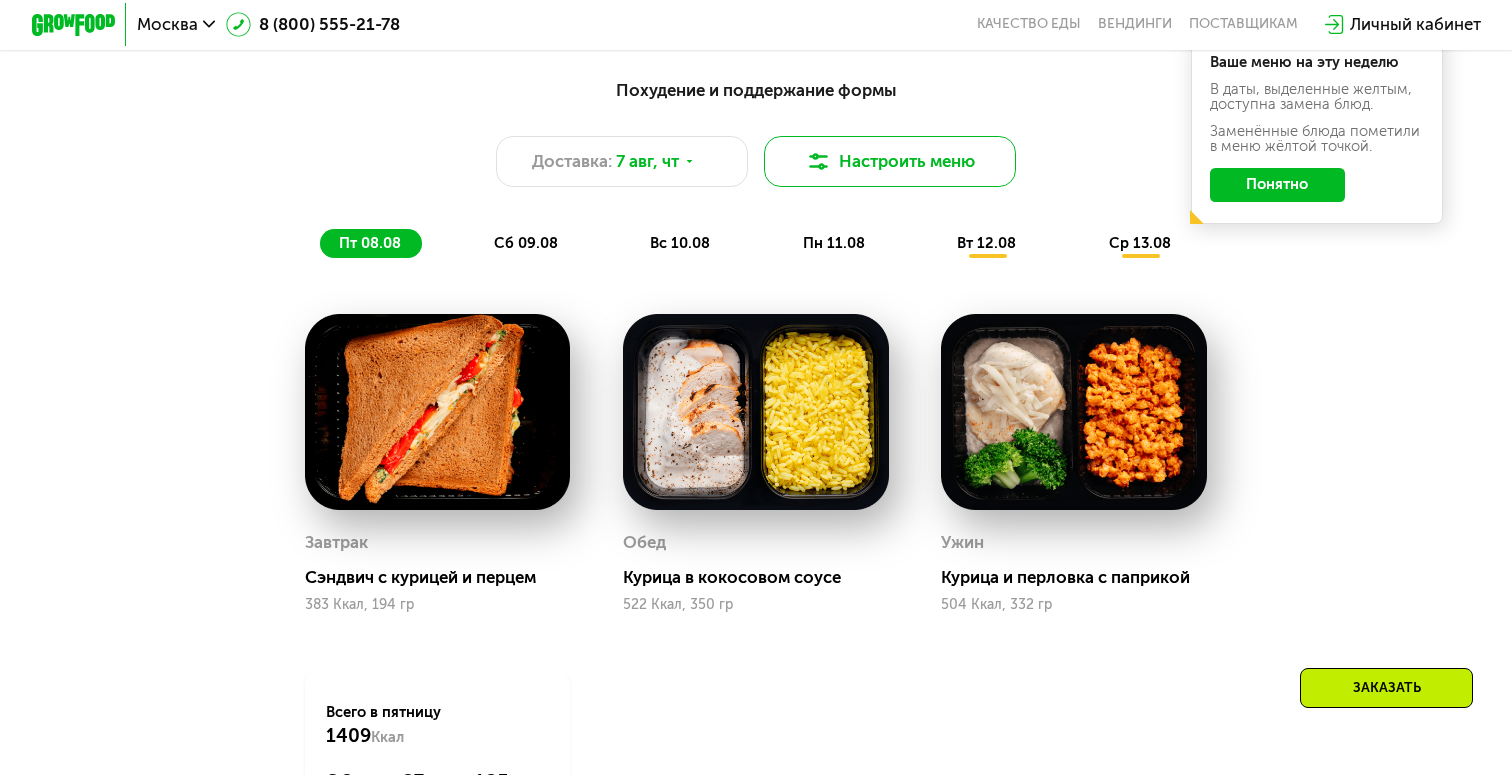 click on "Настроить меню" at bounding box center (890, 161) 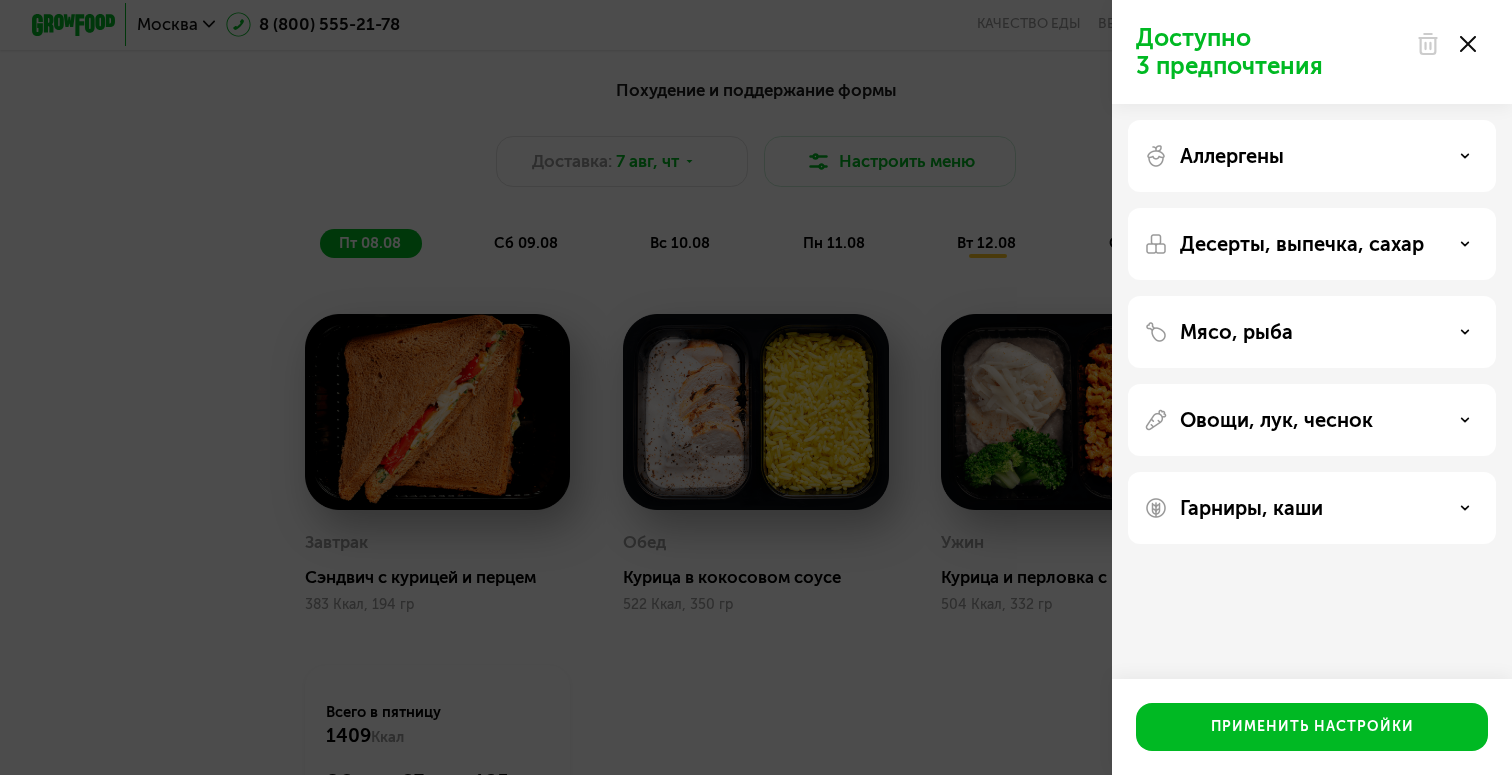 click on "Аллергены" at bounding box center [1232, 156] 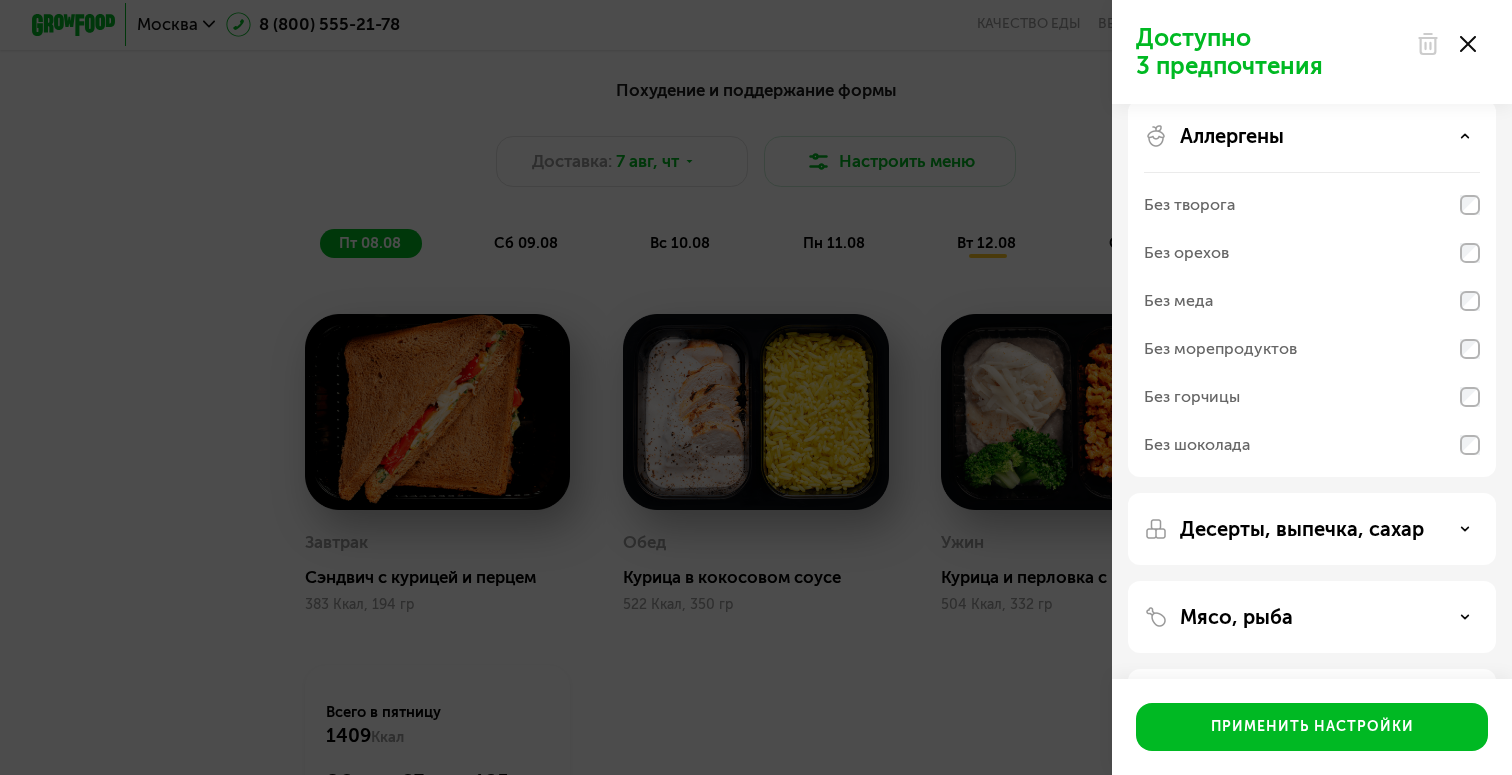 scroll, scrollTop: 0, scrollLeft: 0, axis: both 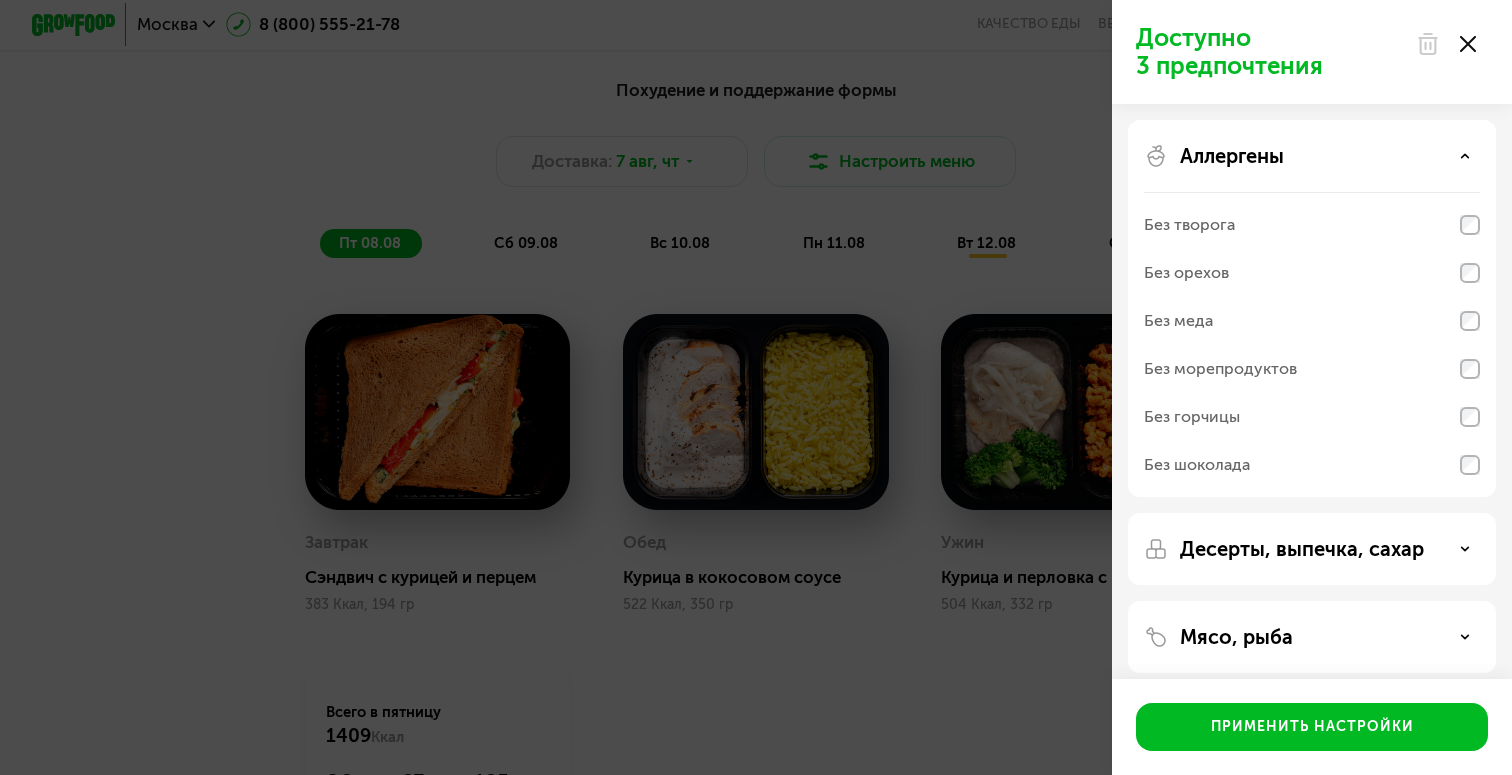click on "Без орехов" 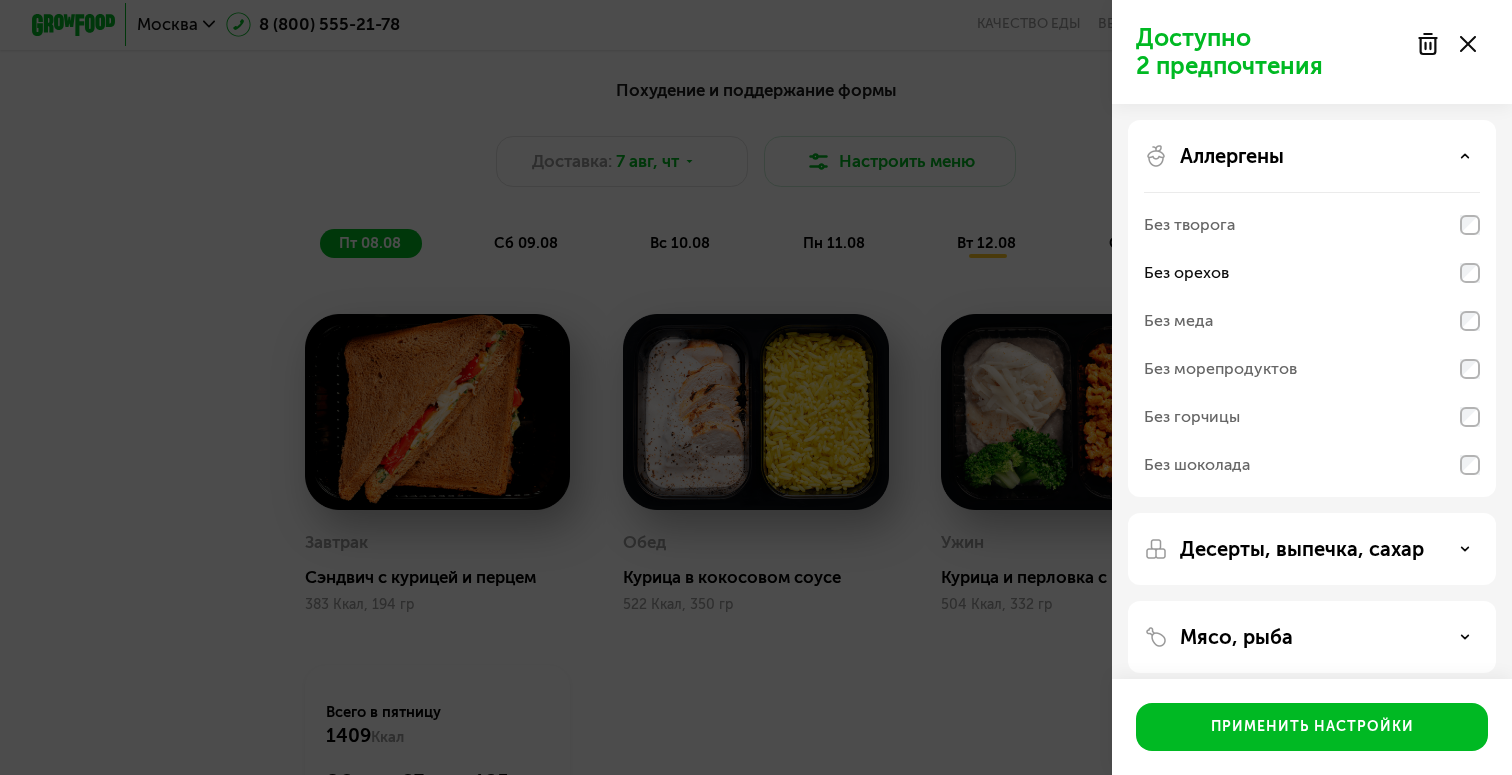 click on "Без орехов" 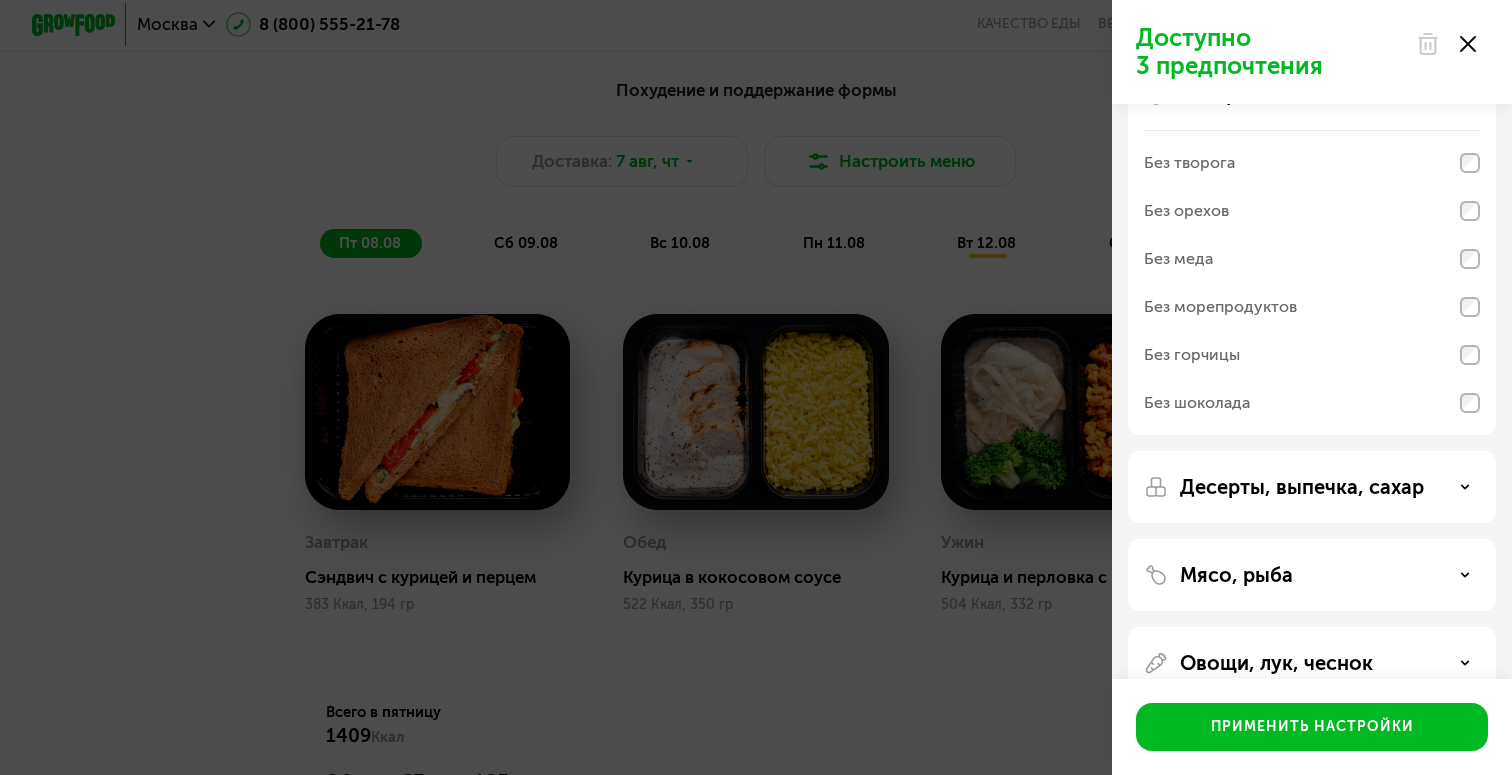 scroll, scrollTop: 145, scrollLeft: 0, axis: vertical 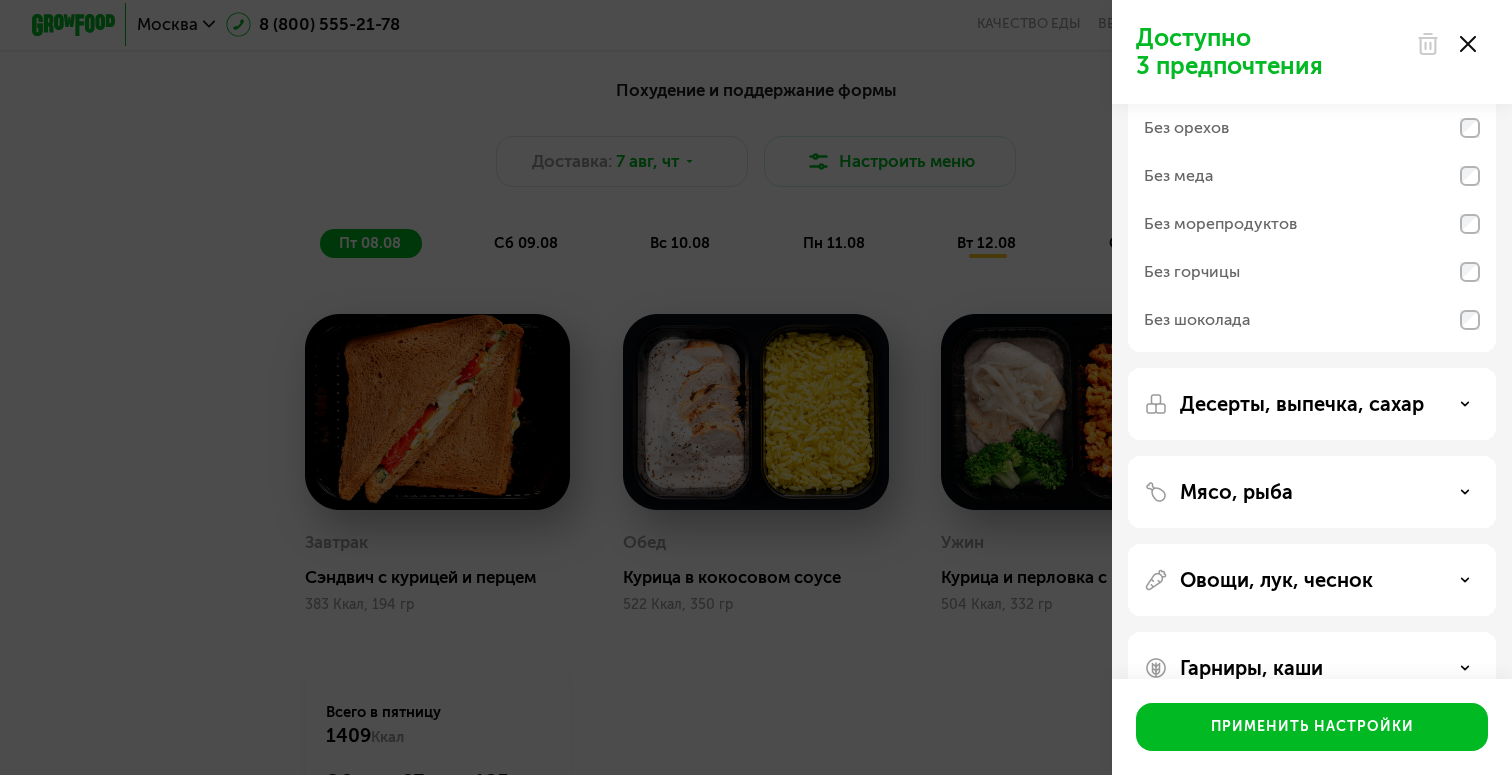 click on "Десерты, выпечка, сахар" 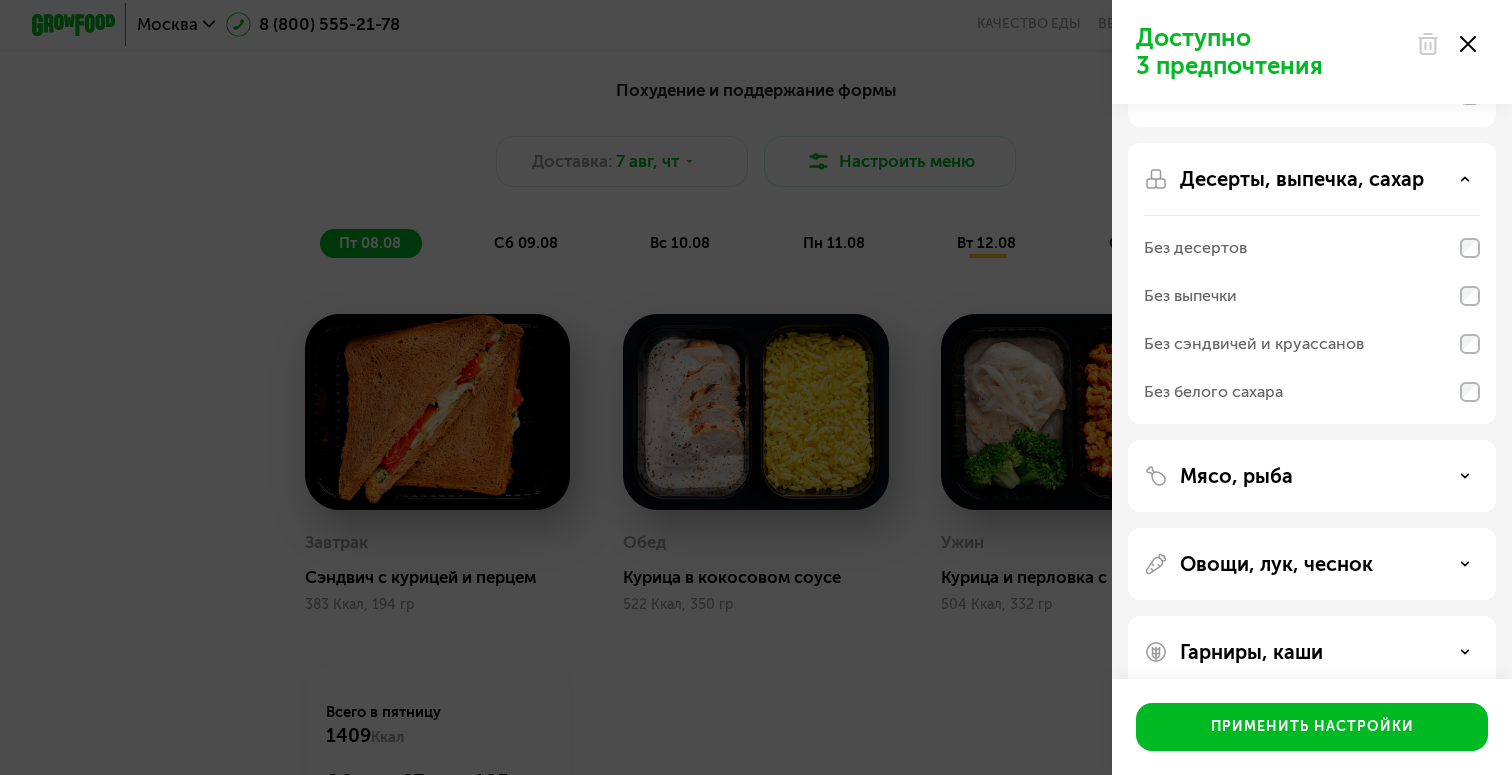 scroll, scrollTop: 399, scrollLeft: 0, axis: vertical 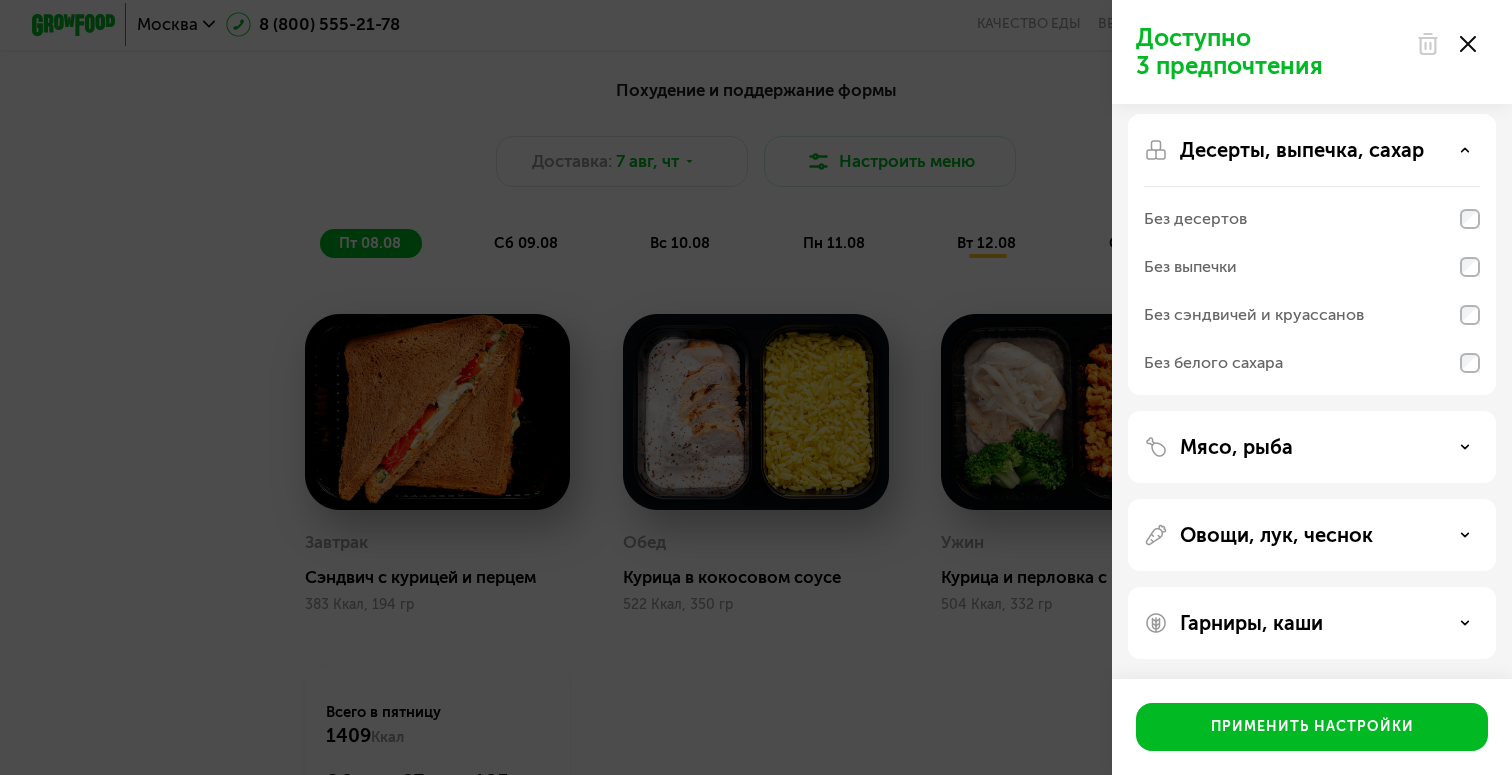 click on "Мясо, рыба" 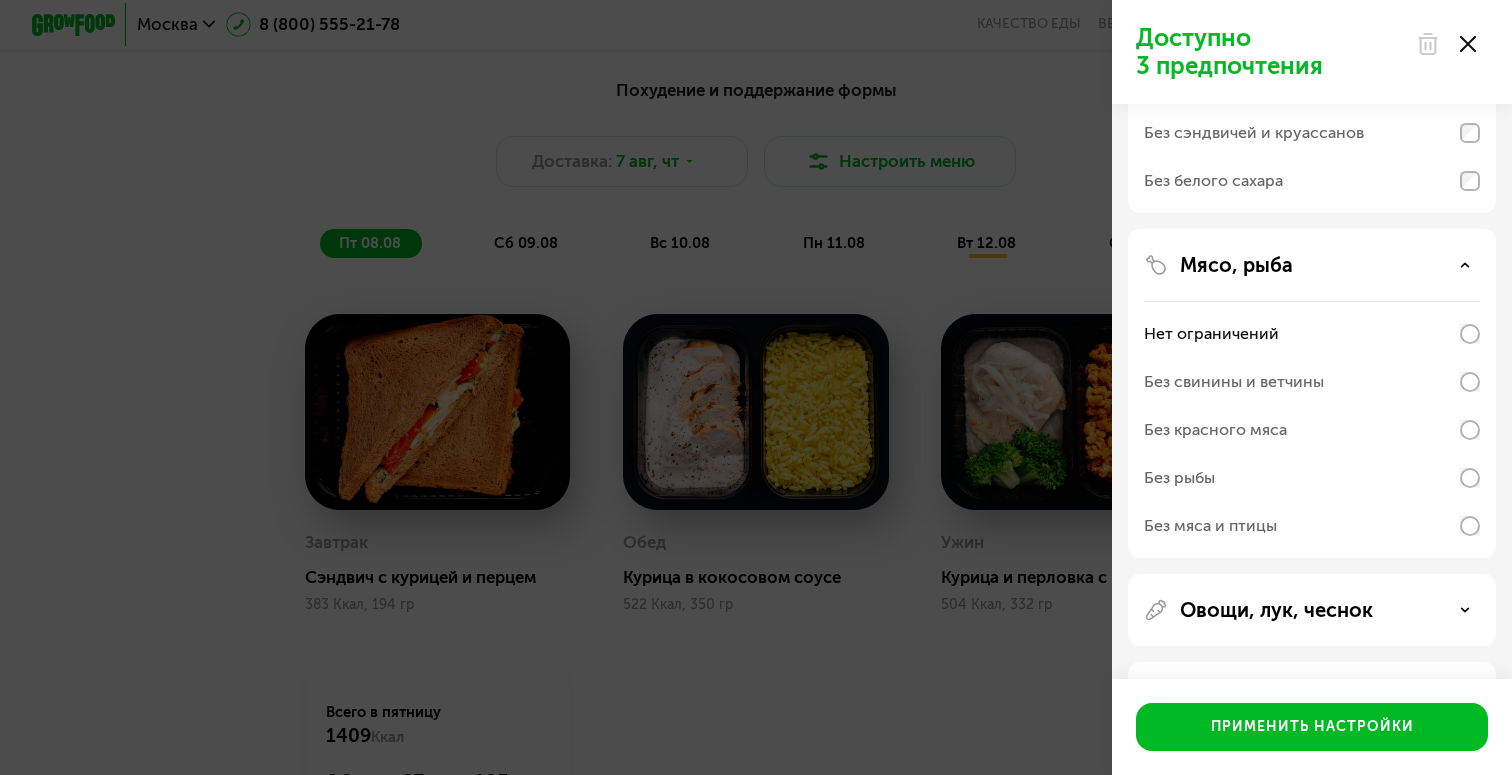 scroll, scrollTop: 606, scrollLeft: 0, axis: vertical 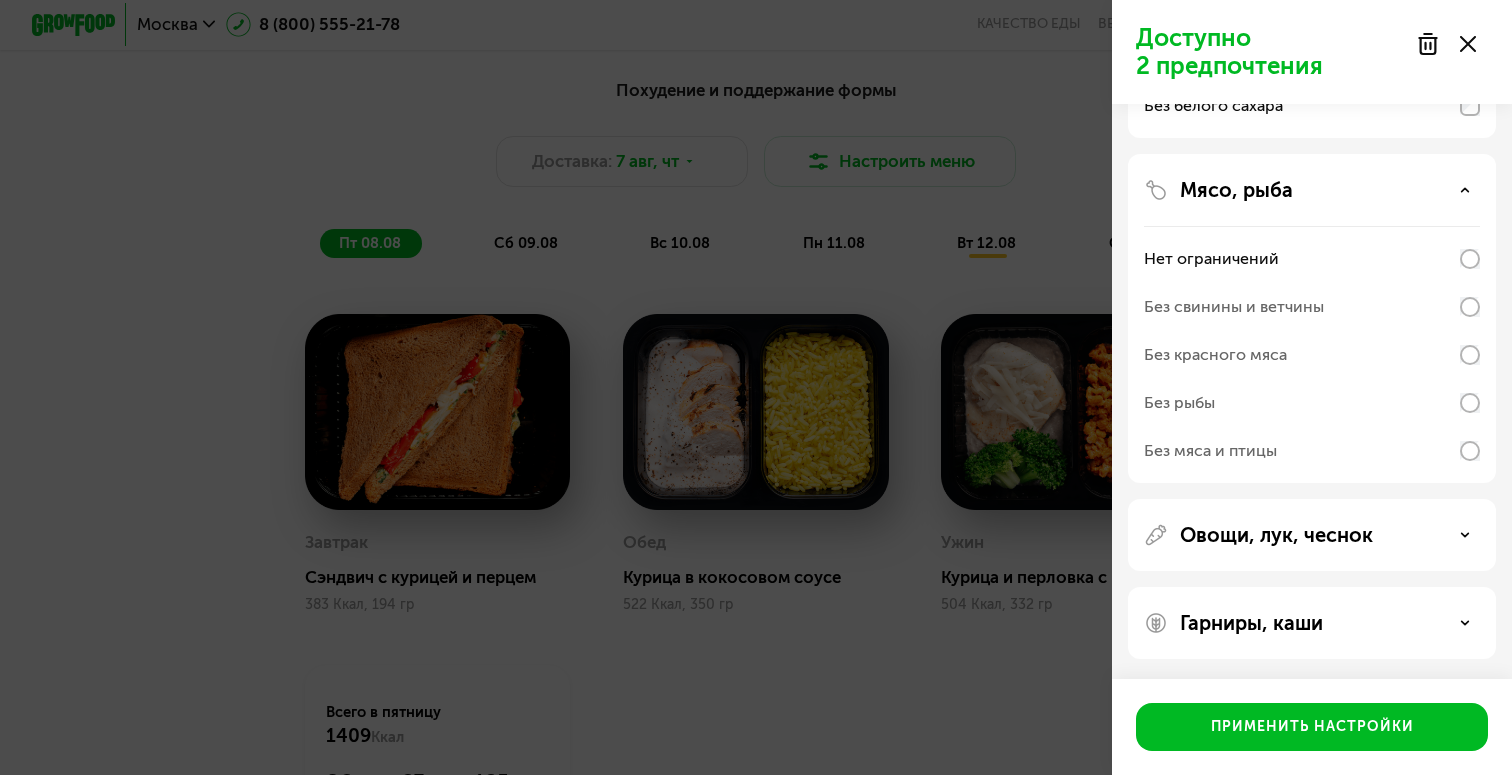 click on "Овощи, лук, чеснок" at bounding box center [1276, 535] 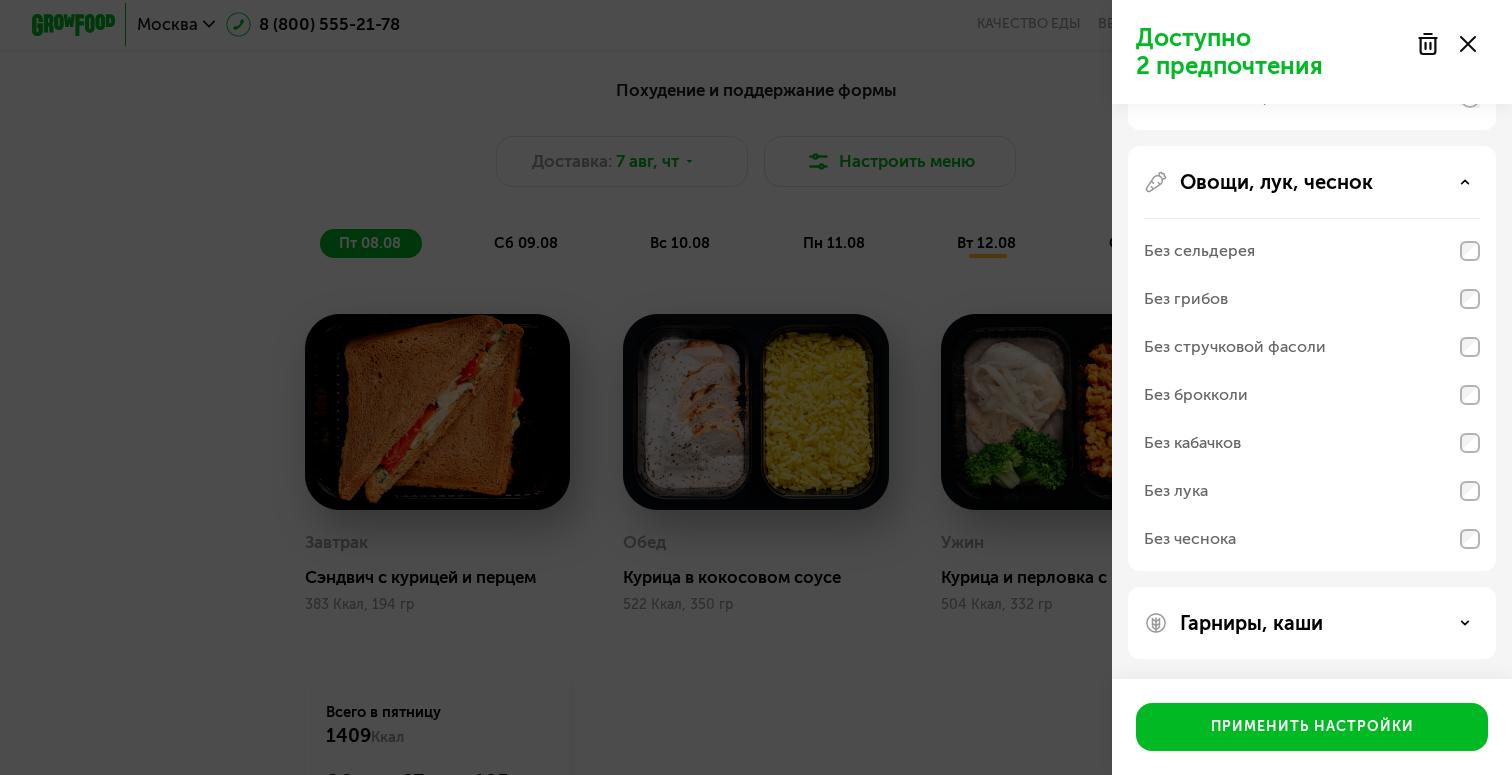 scroll, scrollTop: 1008, scrollLeft: 0, axis: vertical 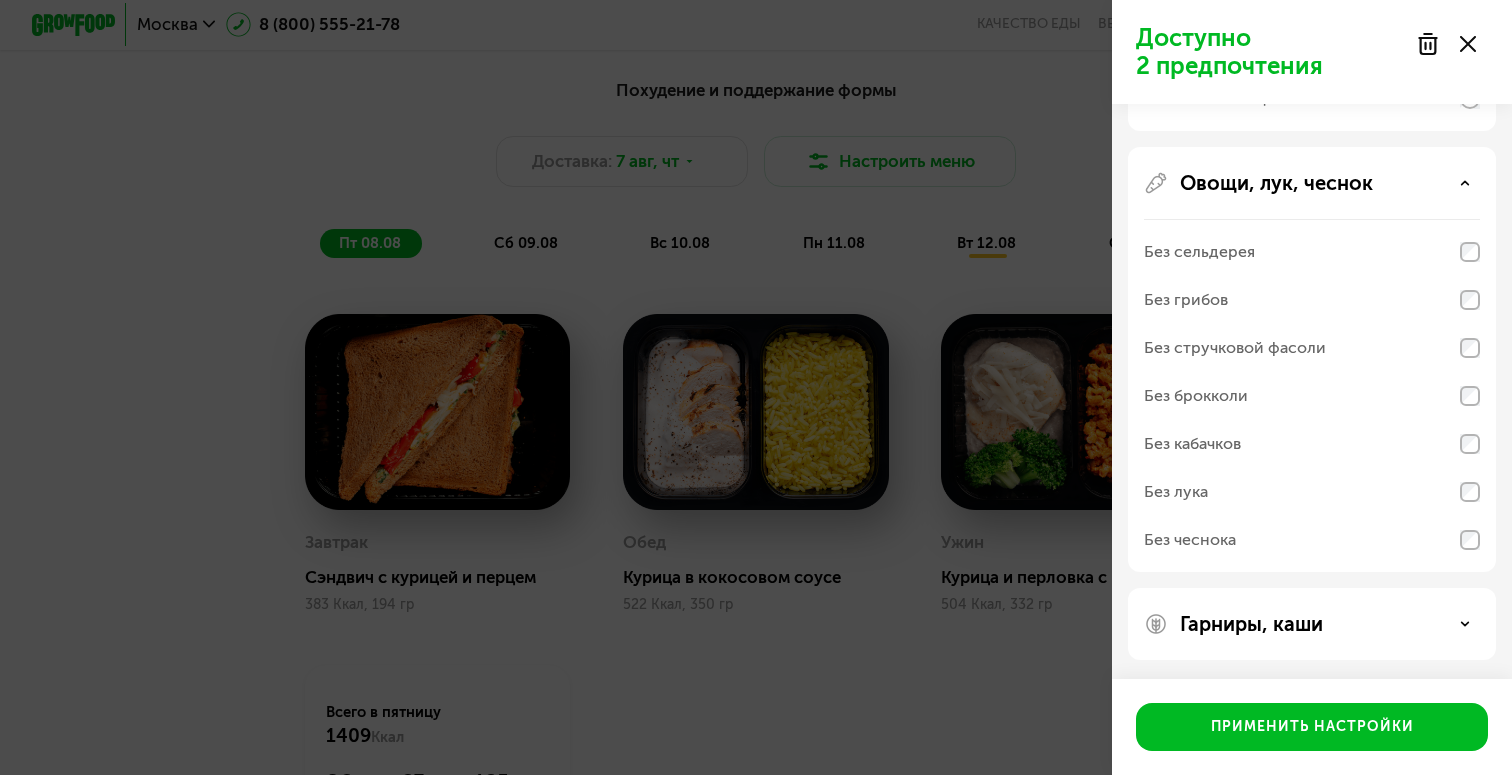 click on "Аллергены Без творога Без орехов Без меда Без морепродуктов Без горчицы Без шоколада Десерты, выпечка, сахар Без десертов Без выпечки Без сэндвичей и круассанов Без белого сахара Мясо, рыба Нет ограничений Без свинины и ветчины Без красного мяса Без рыбы Без мяса и птицы Овощи, лук, чеснок Без сельдерея Без грибов Без стручковой фасоли Без брокколи Без кабачков Без лука Без чеснока Гарниры, каши" at bounding box center (1312, -114) 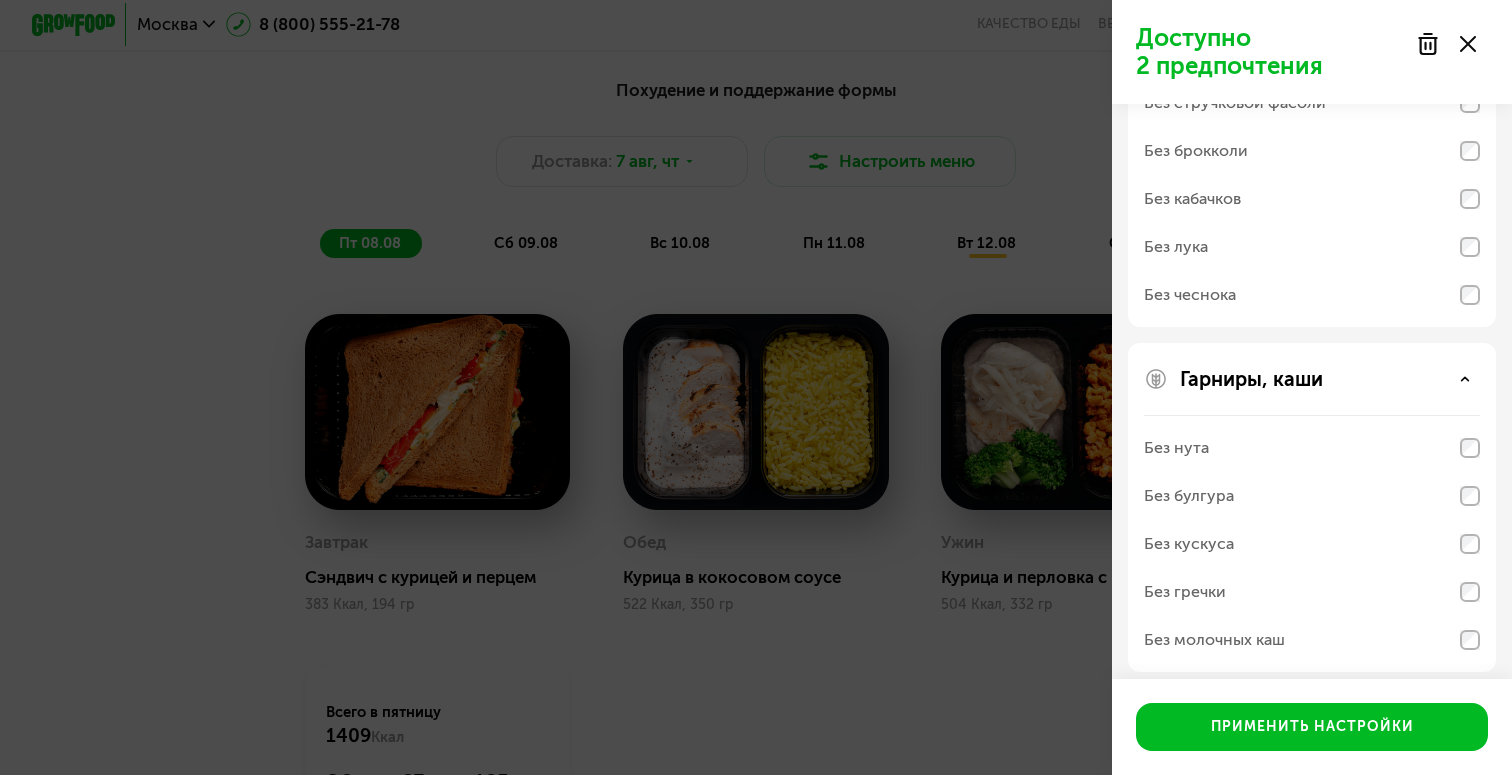 scroll, scrollTop: 1266, scrollLeft: 0, axis: vertical 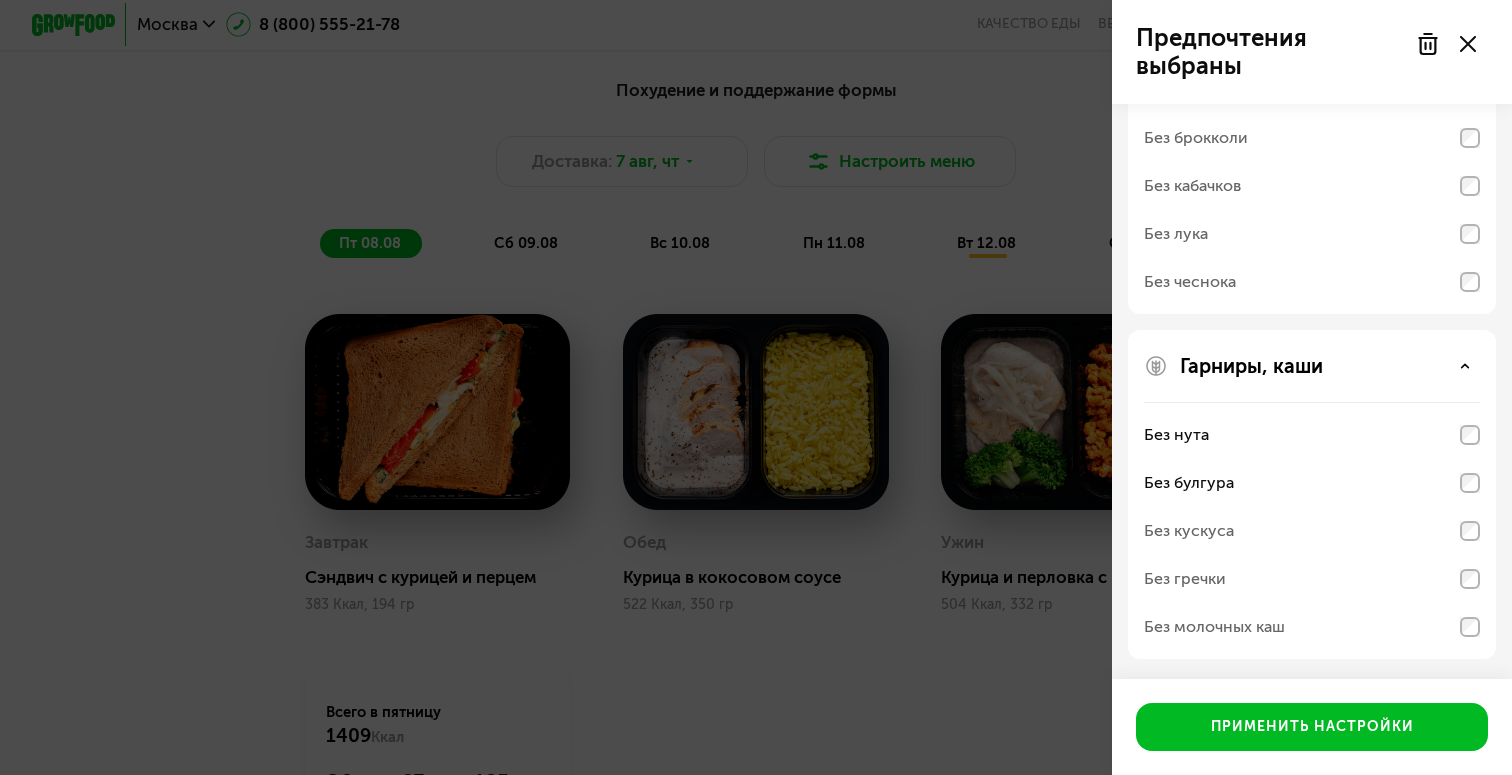 click on "Без молочных каш" 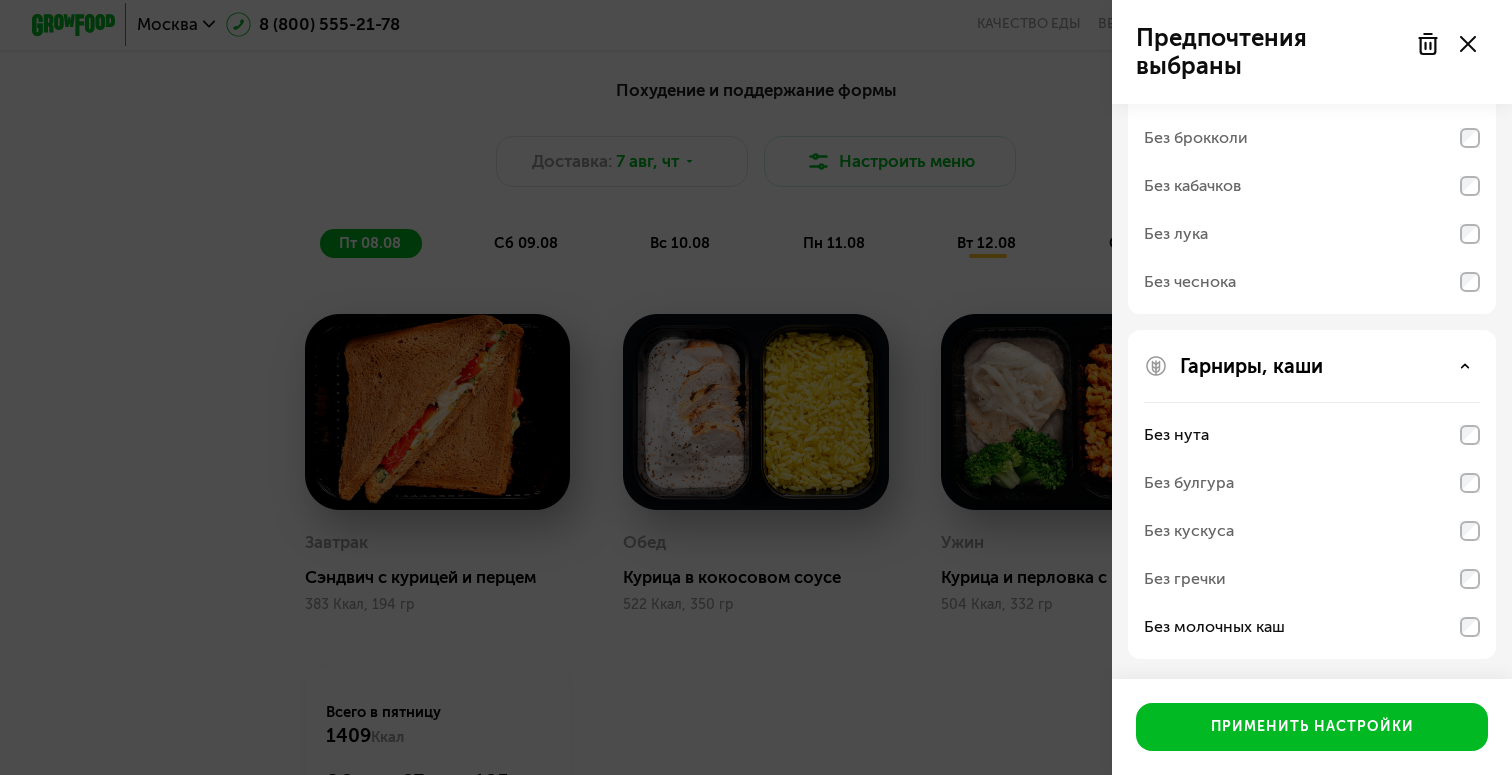 click on "Гарниры, каши Без нута Без булгура Без кускуса Без гречки Без молочных каш" 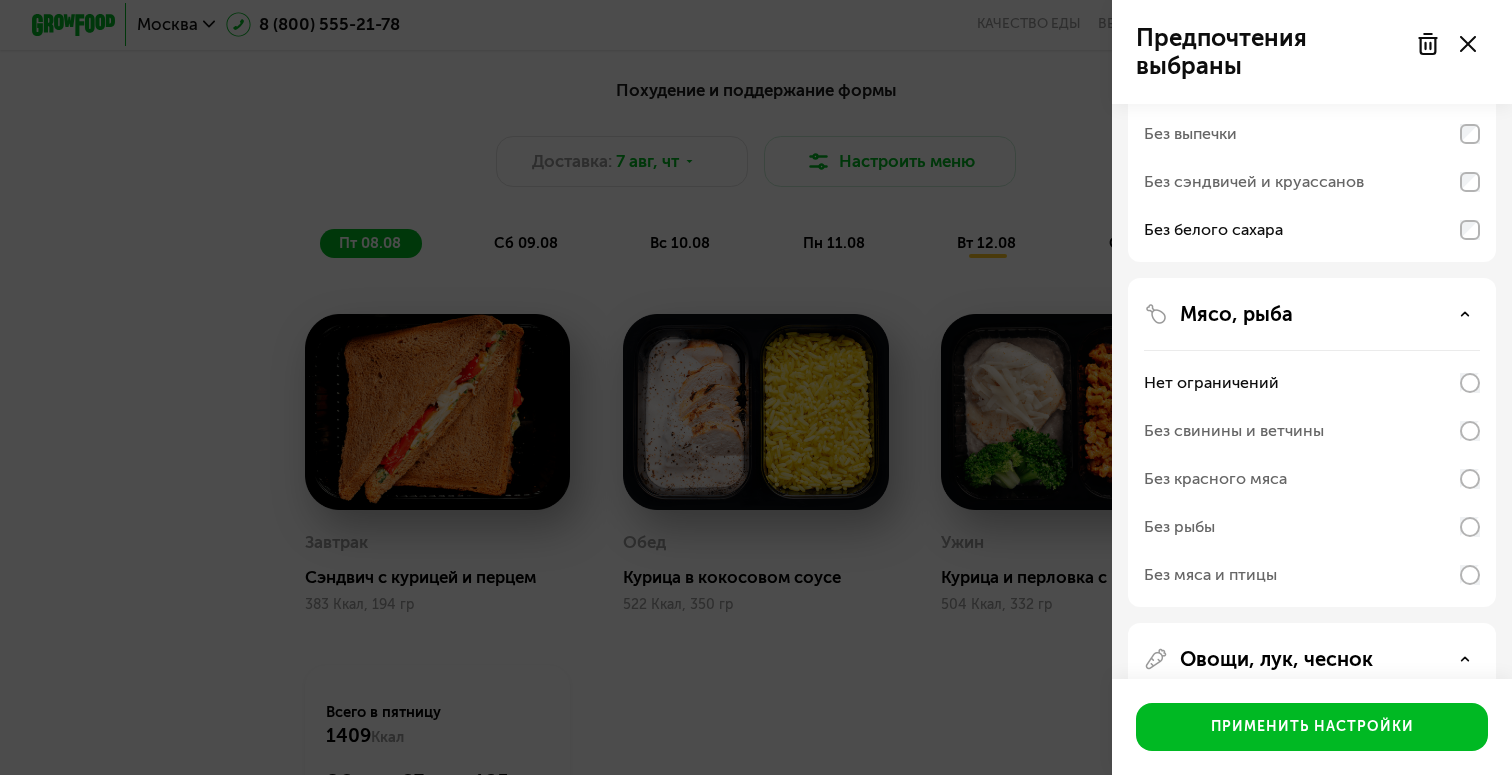 scroll, scrollTop: 504, scrollLeft: 0, axis: vertical 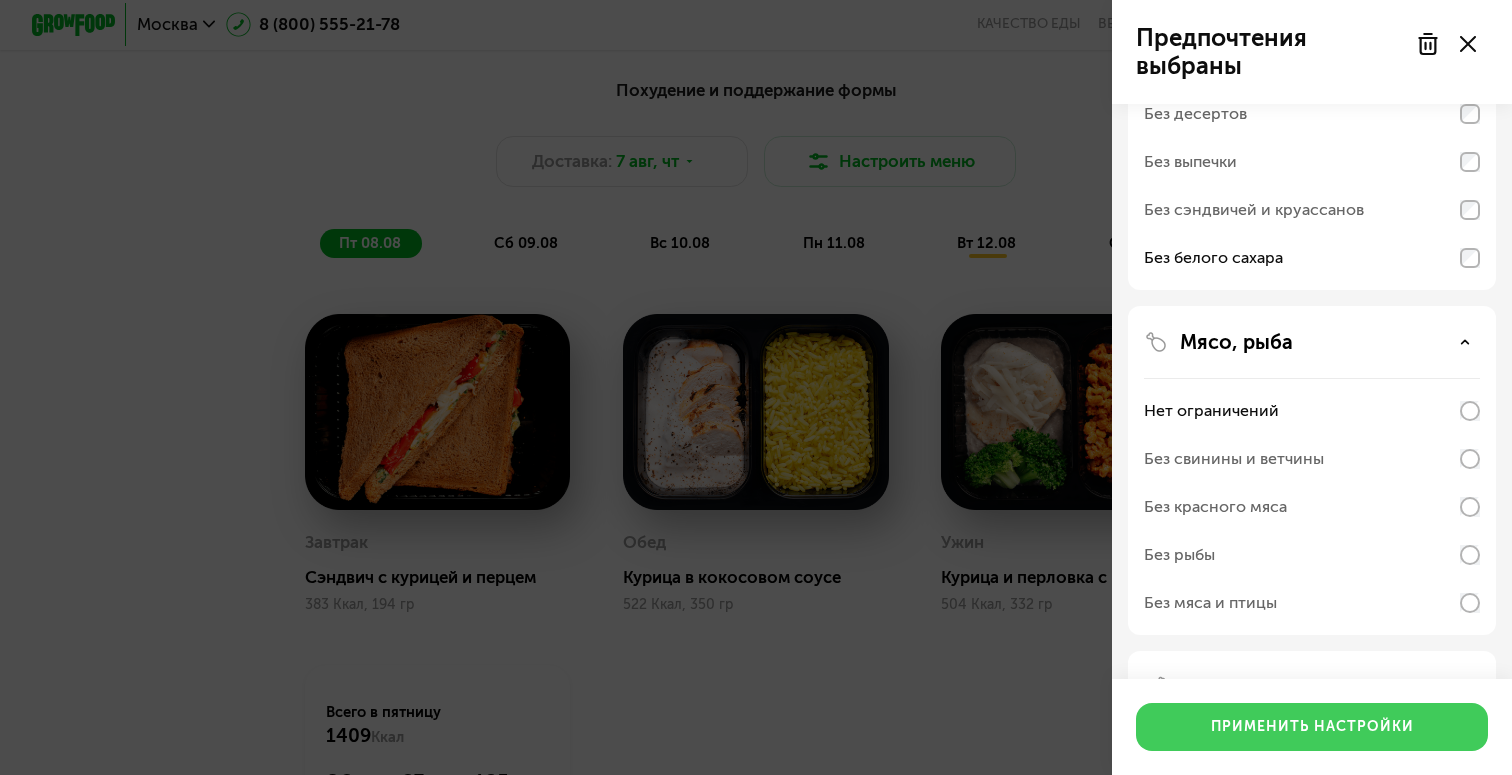 click on "Применить настройки" at bounding box center [1312, 727] 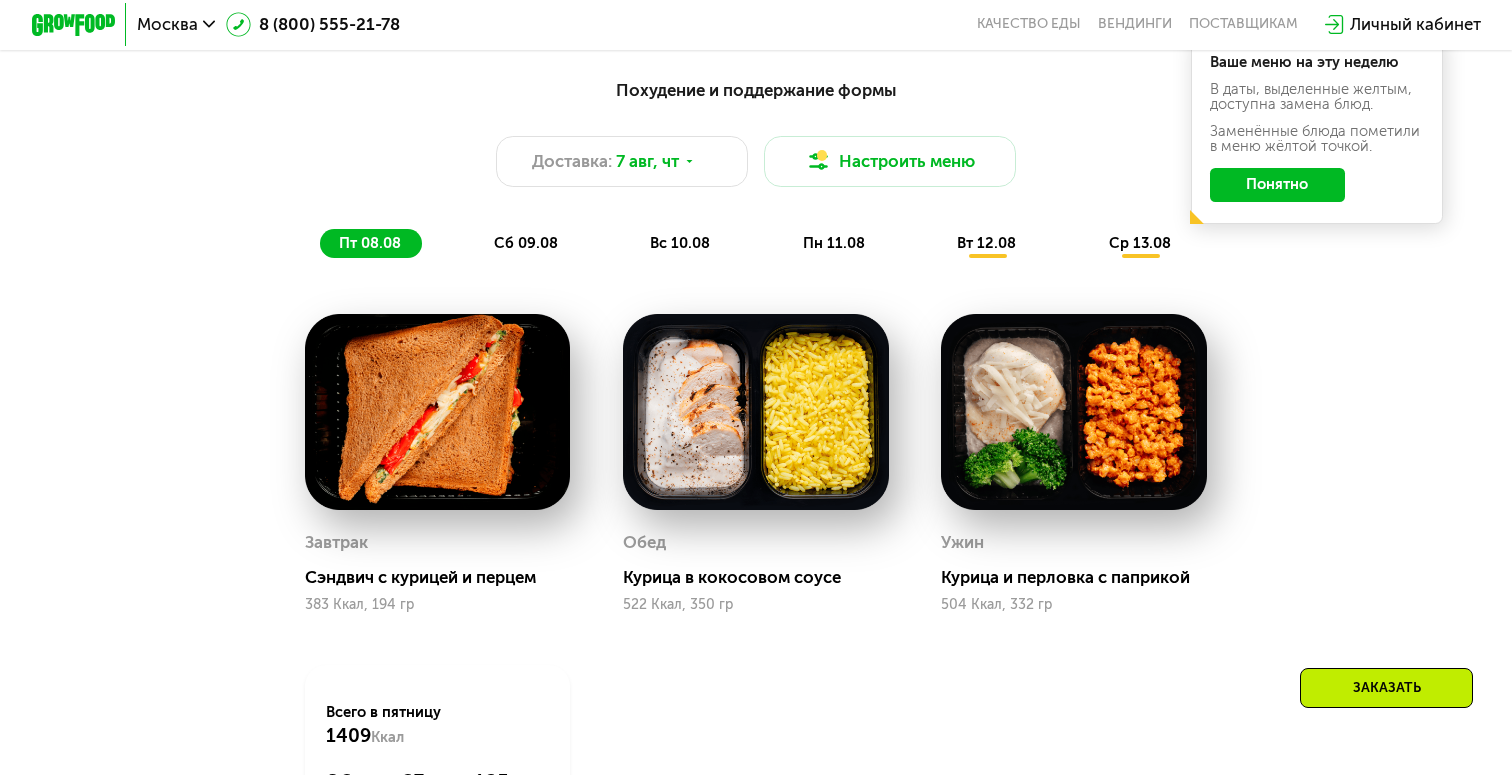 click on "Понятно" 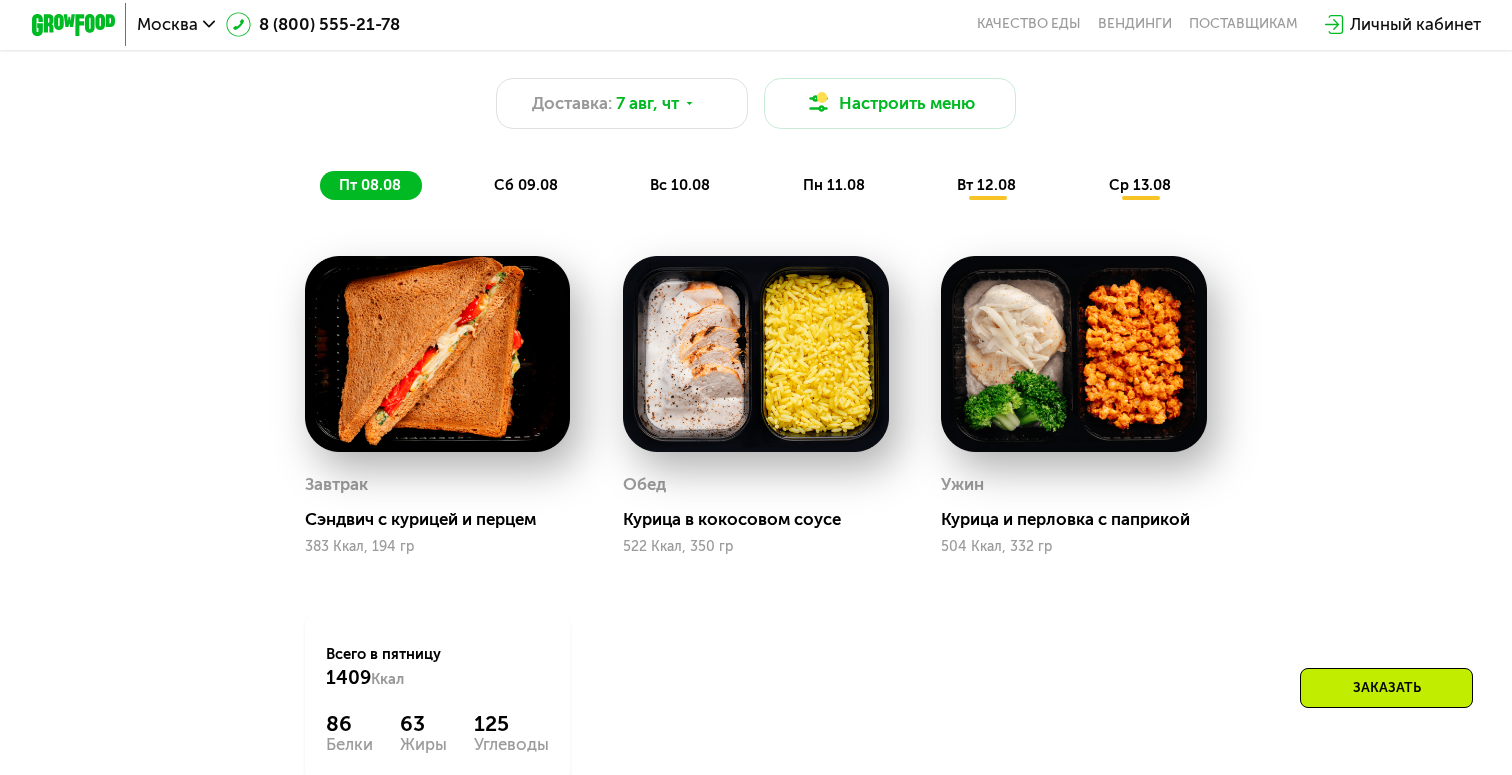 scroll, scrollTop: 1075, scrollLeft: 0, axis: vertical 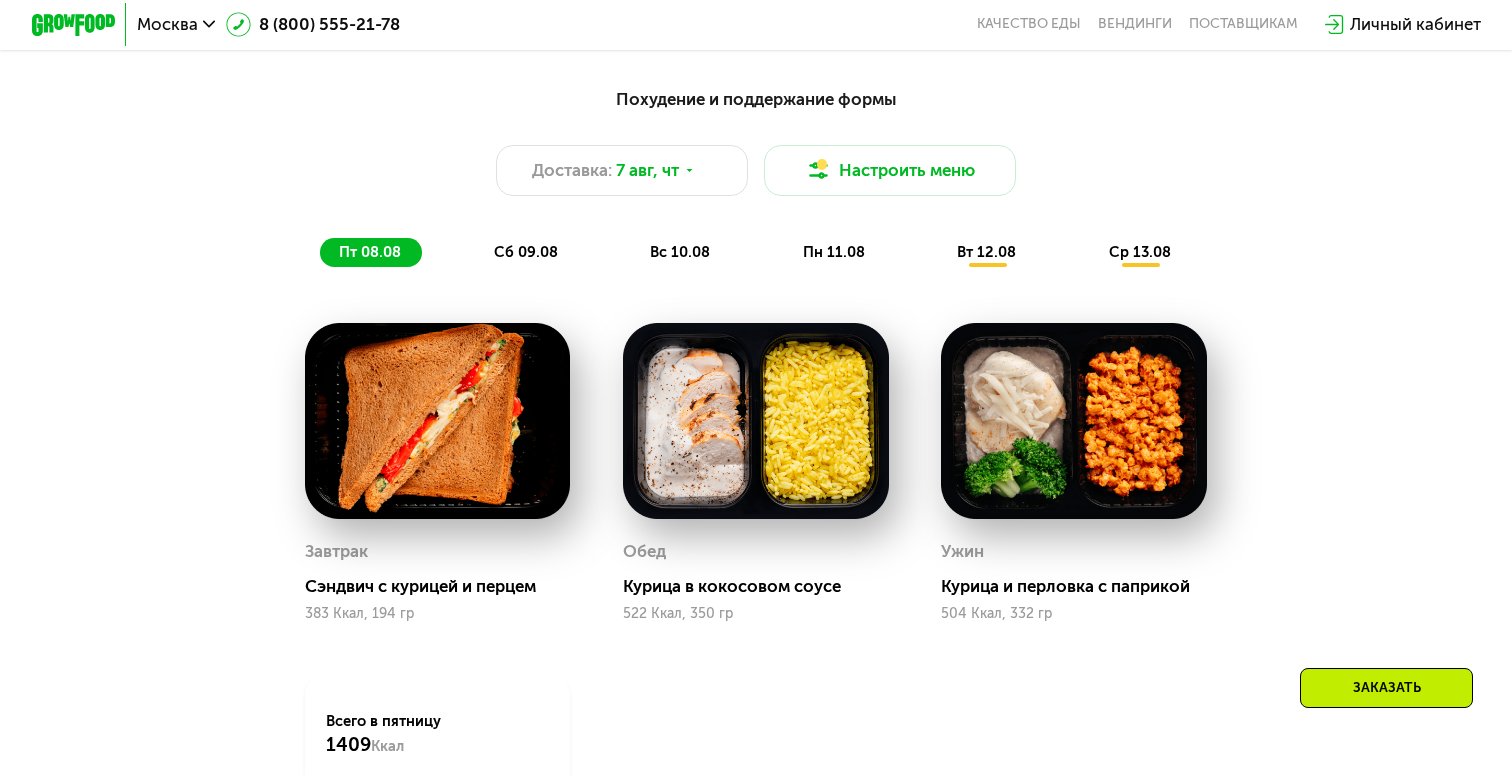 click on "сб 09.08" at bounding box center [526, 252] 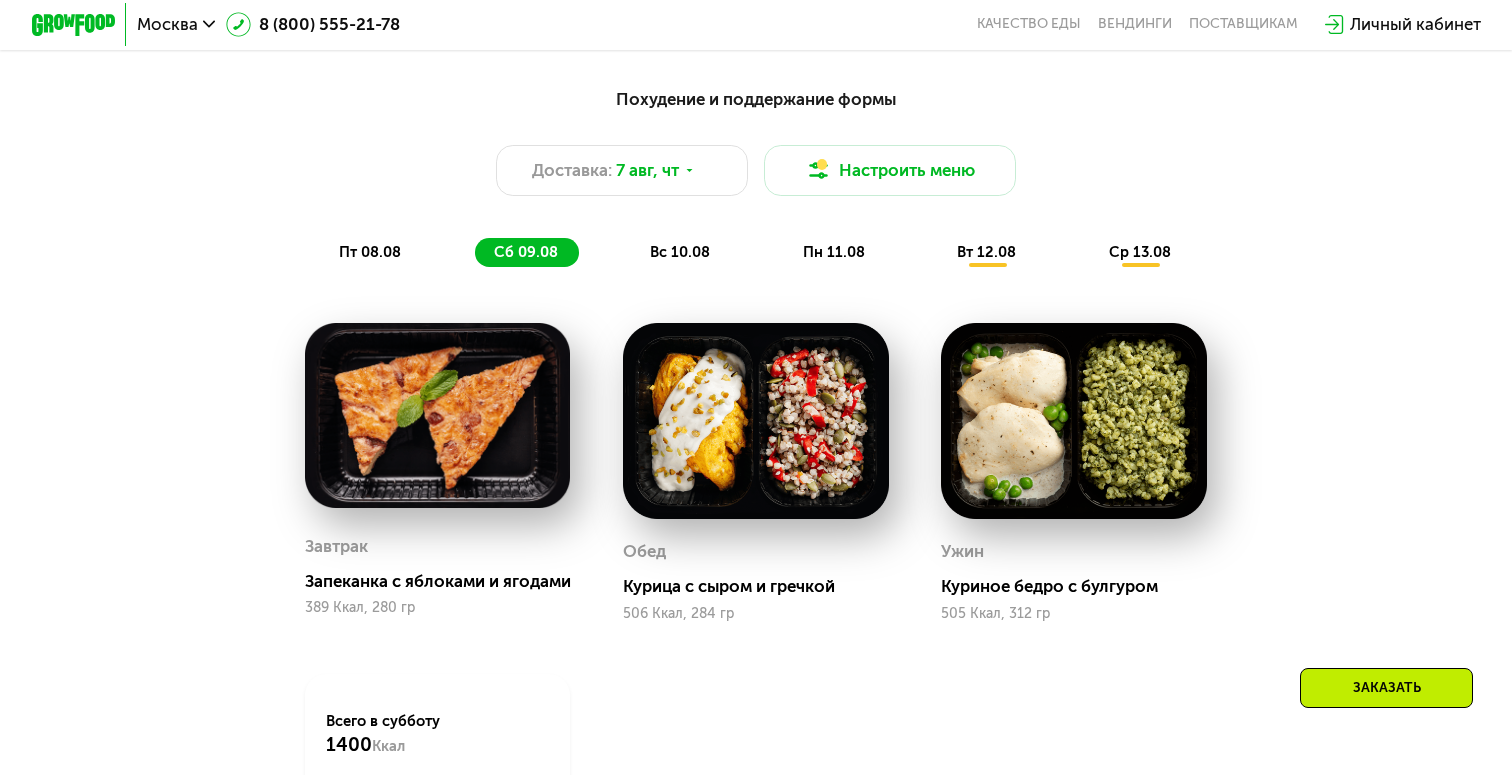 click on "Похудение и поддержание формы Доставка: 7 авг, чт Настроить меню  пт 08.08 сб 09.08 вс 10.08 пн 11.08 вт 12.08 ср 13.08" at bounding box center [755, 177] 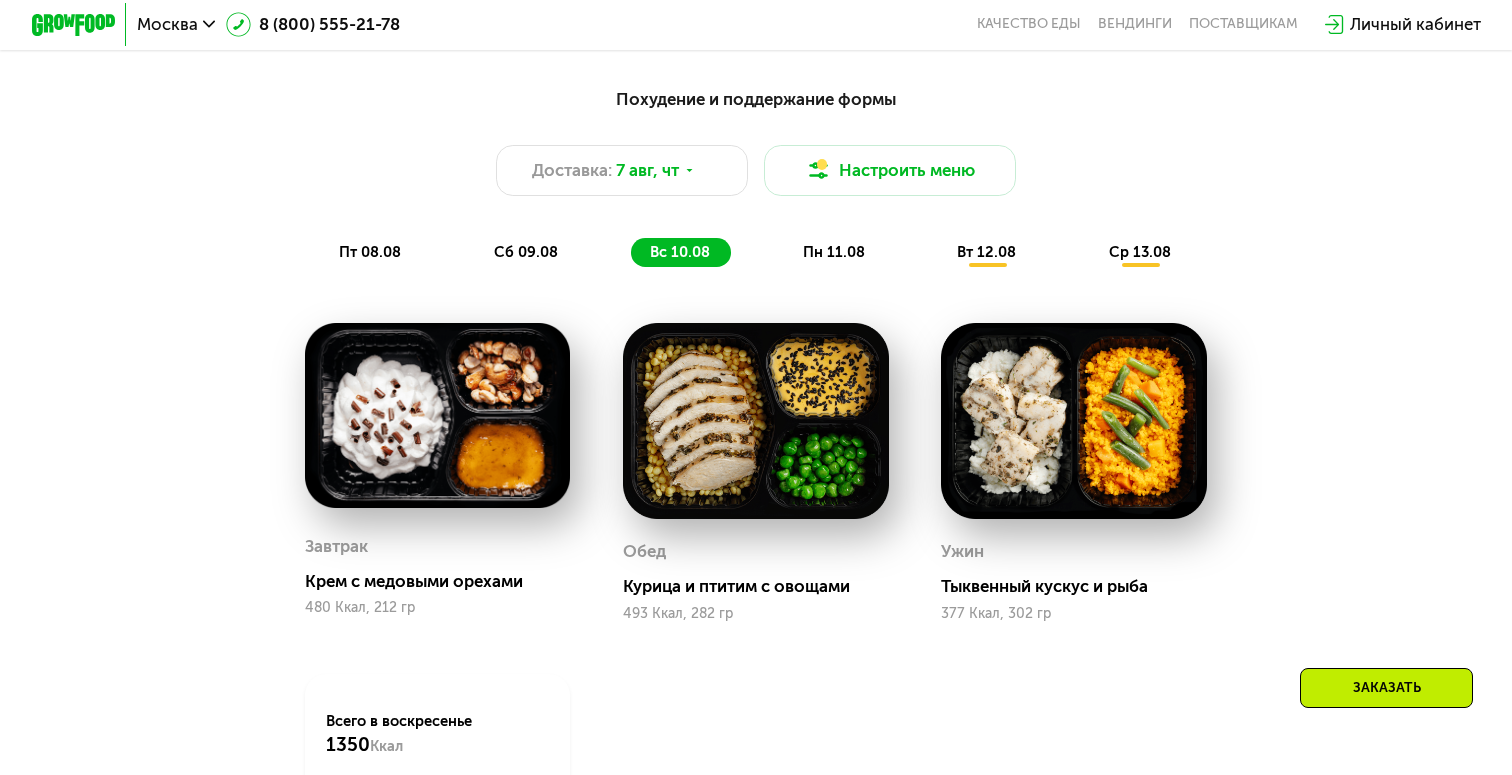 click on "пн 11.08" at bounding box center [834, 252] 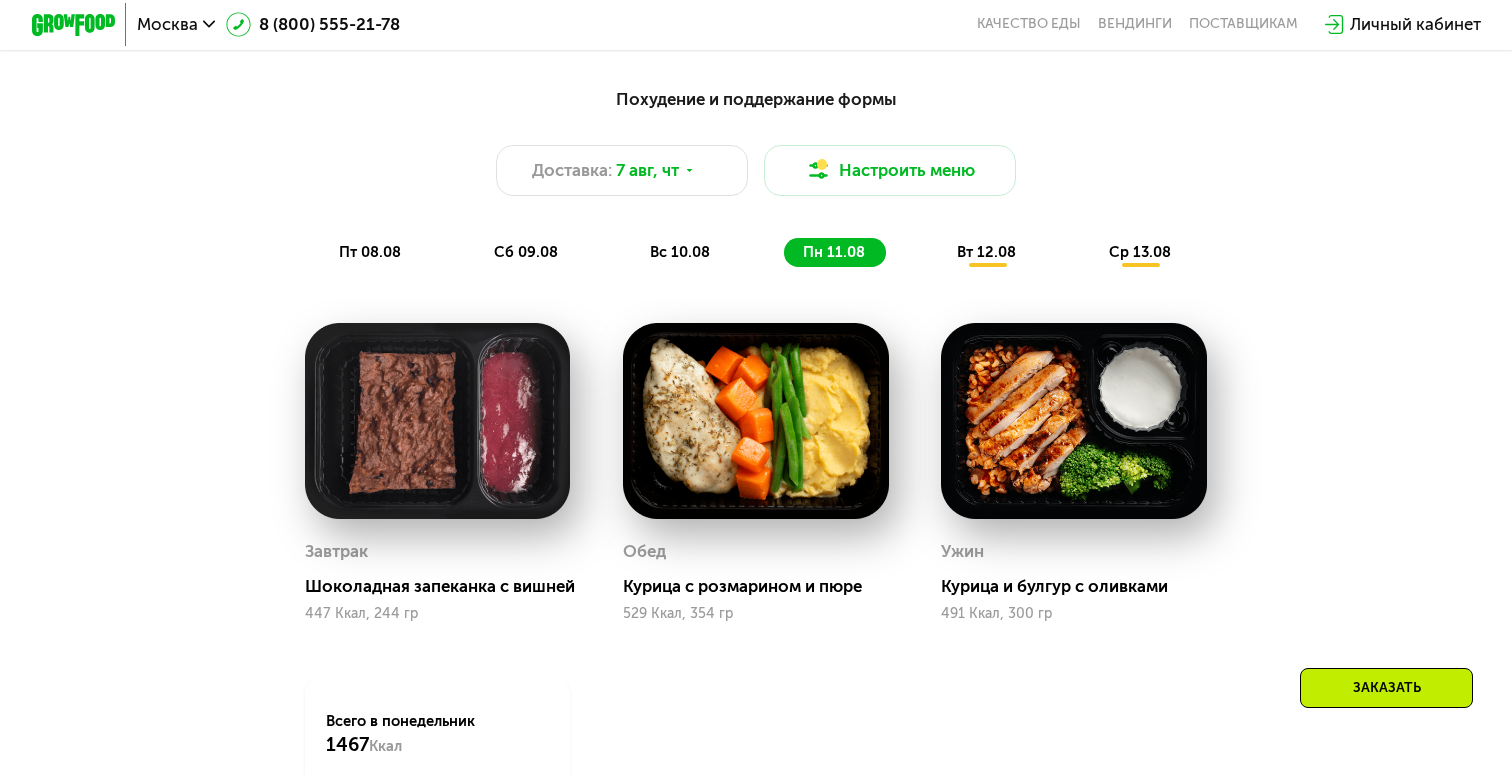 click on "вт 12.08" at bounding box center (986, 252) 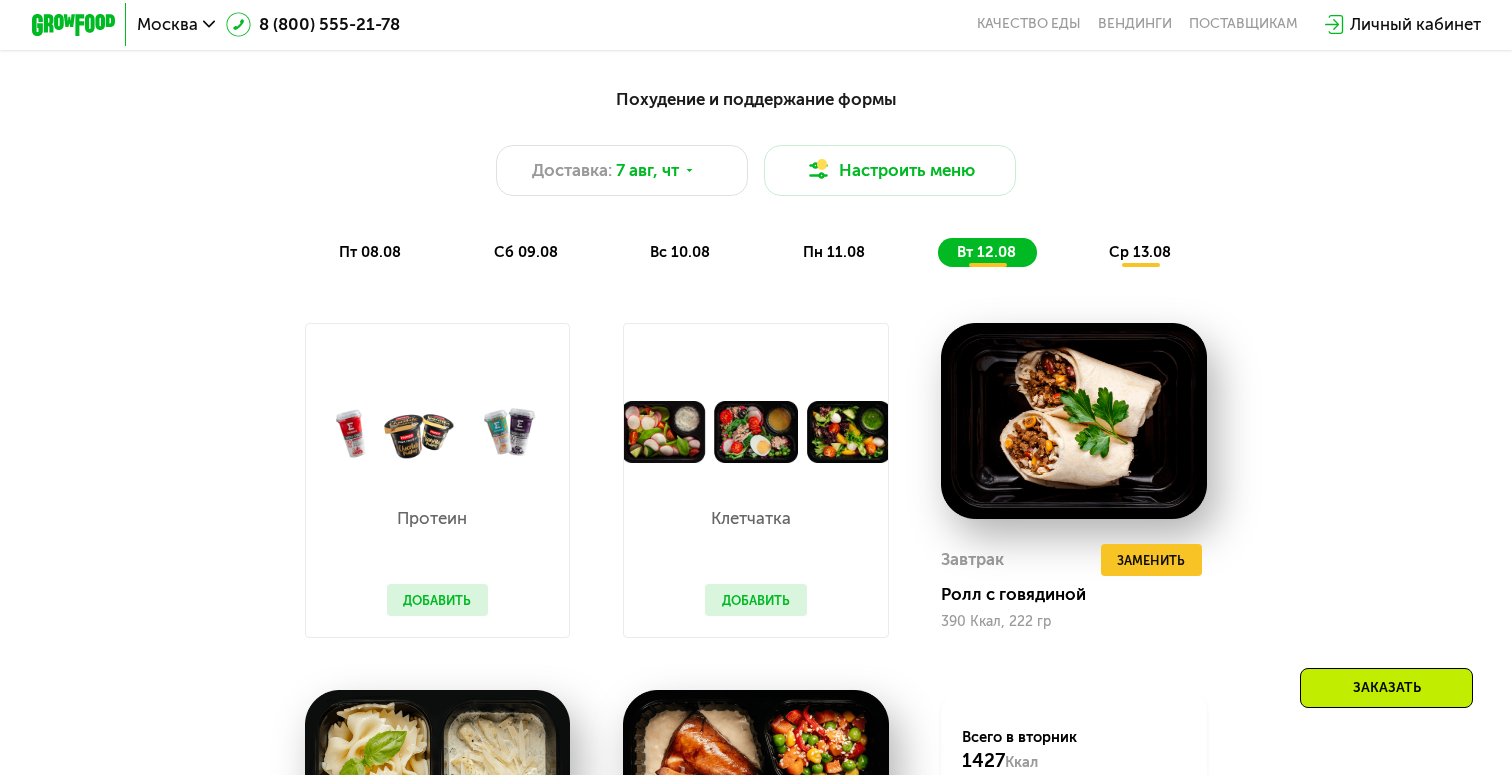 click on "пн 11.08" 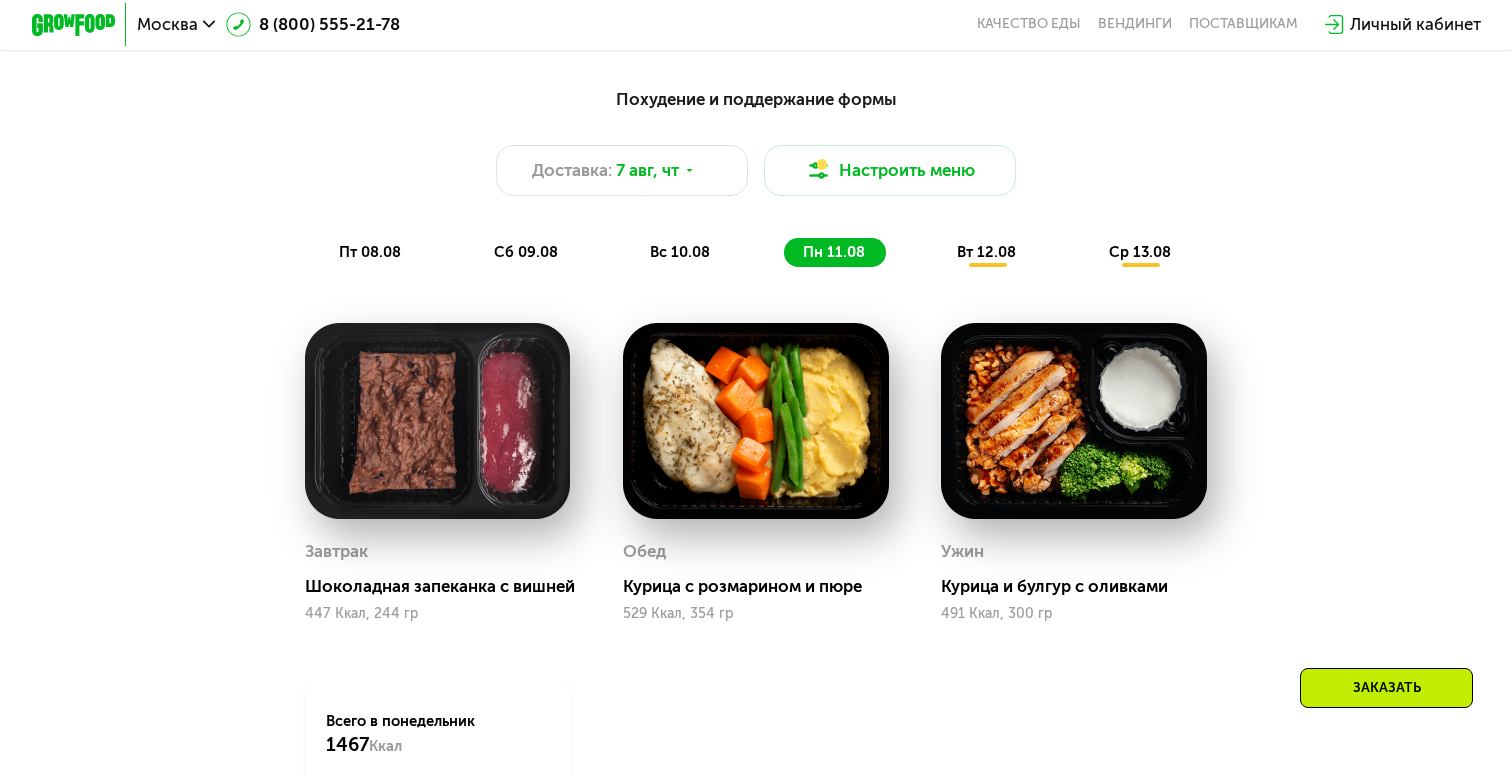 click on "Похудение и поддержание формы Доставка: 7 авг, чт Настроить меню  пт 08.08 сб 09.08 вс 10.08 пн 11.08 вт 12.08 ср 13.08" at bounding box center [755, 177] 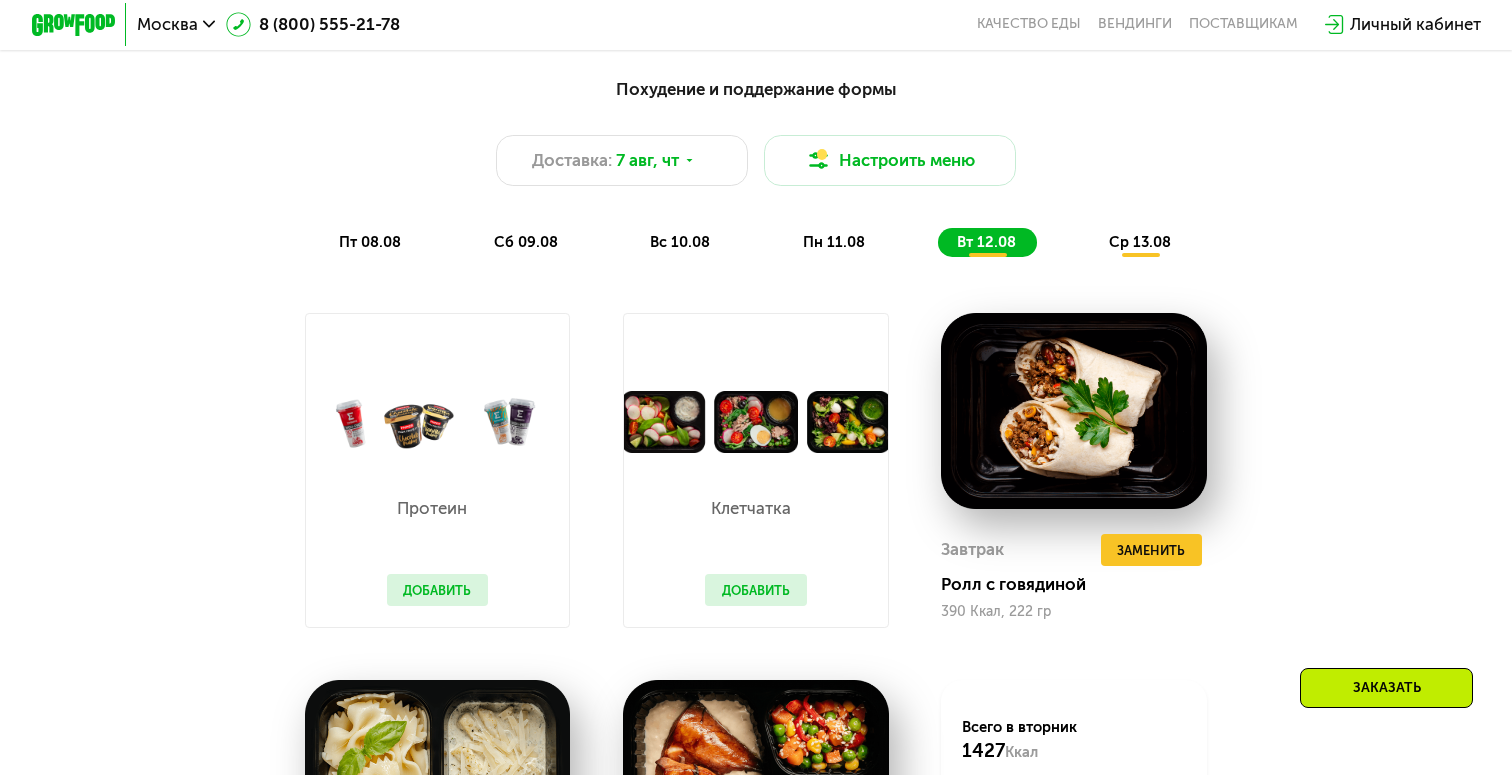 scroll, scrollTop: 1094, scrollLeft: 0, axis: vertical 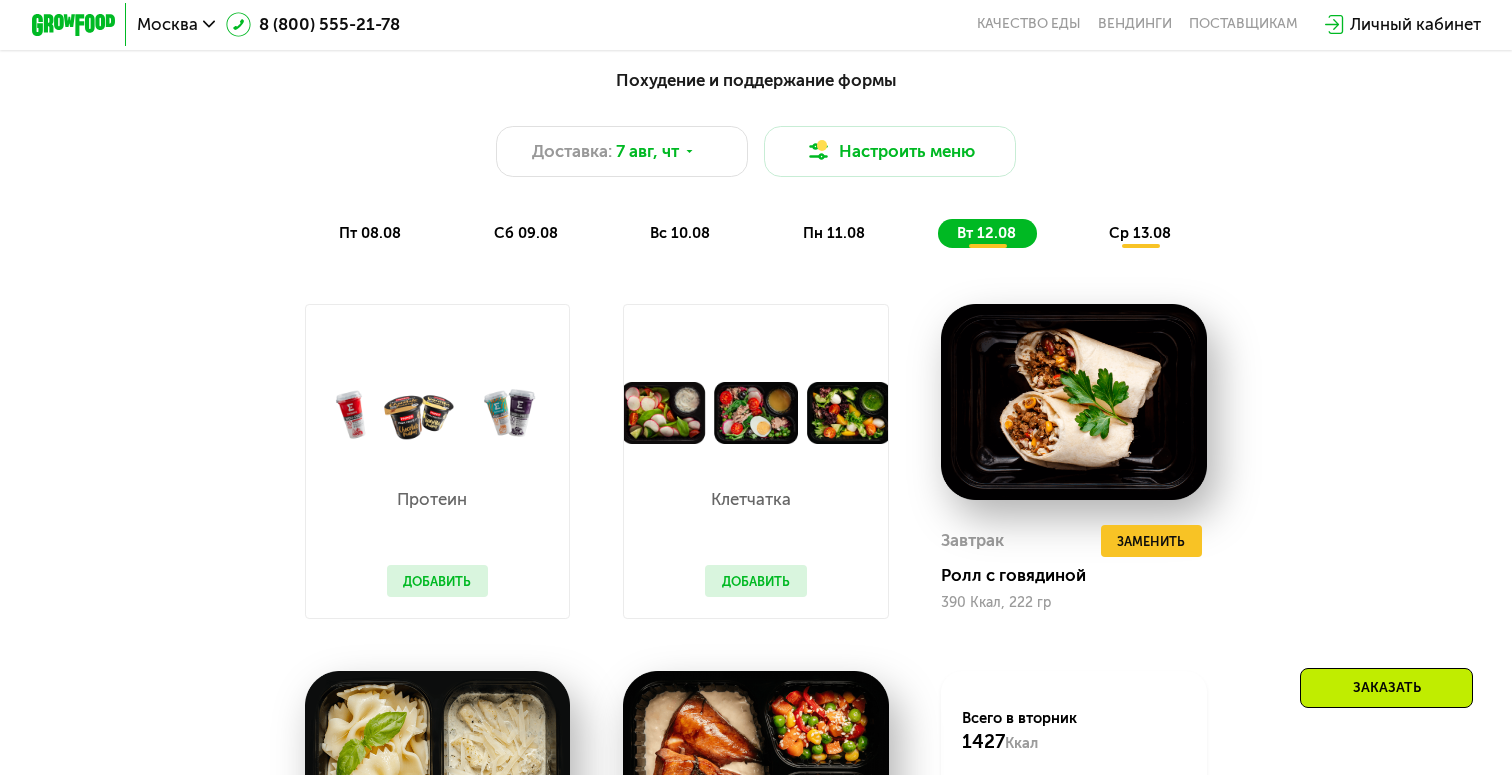 click on "Похудение и поддержание формы Доставка: 7 авг, чт Настроить меню  пт 08.08 сб 09.08 вс 10.08 пн 11.08 вт 12.08 ср 13.08" at bounding box center (756, 157) 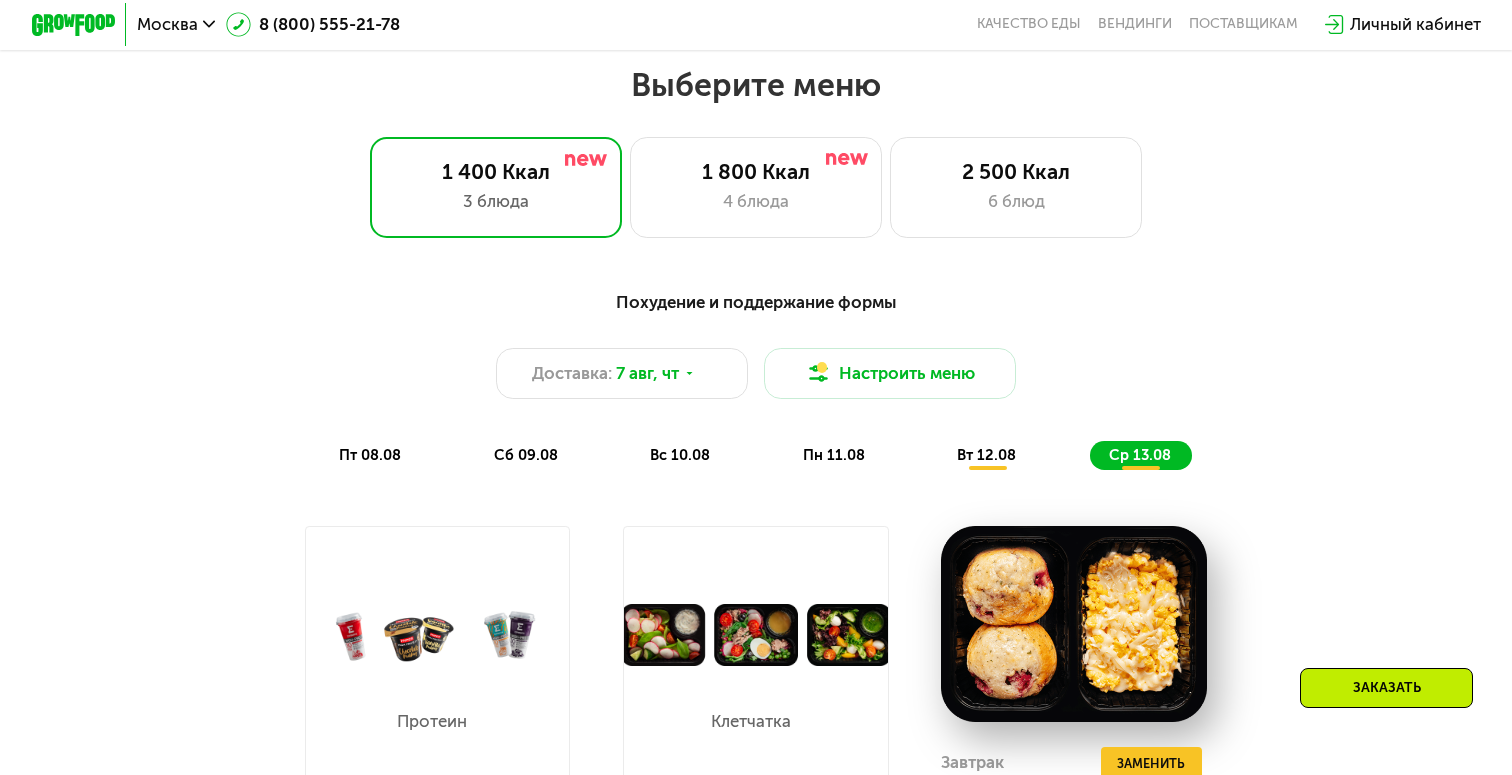 scroll, scrollTop: 868, scrollLeft: 0, axis: vertical 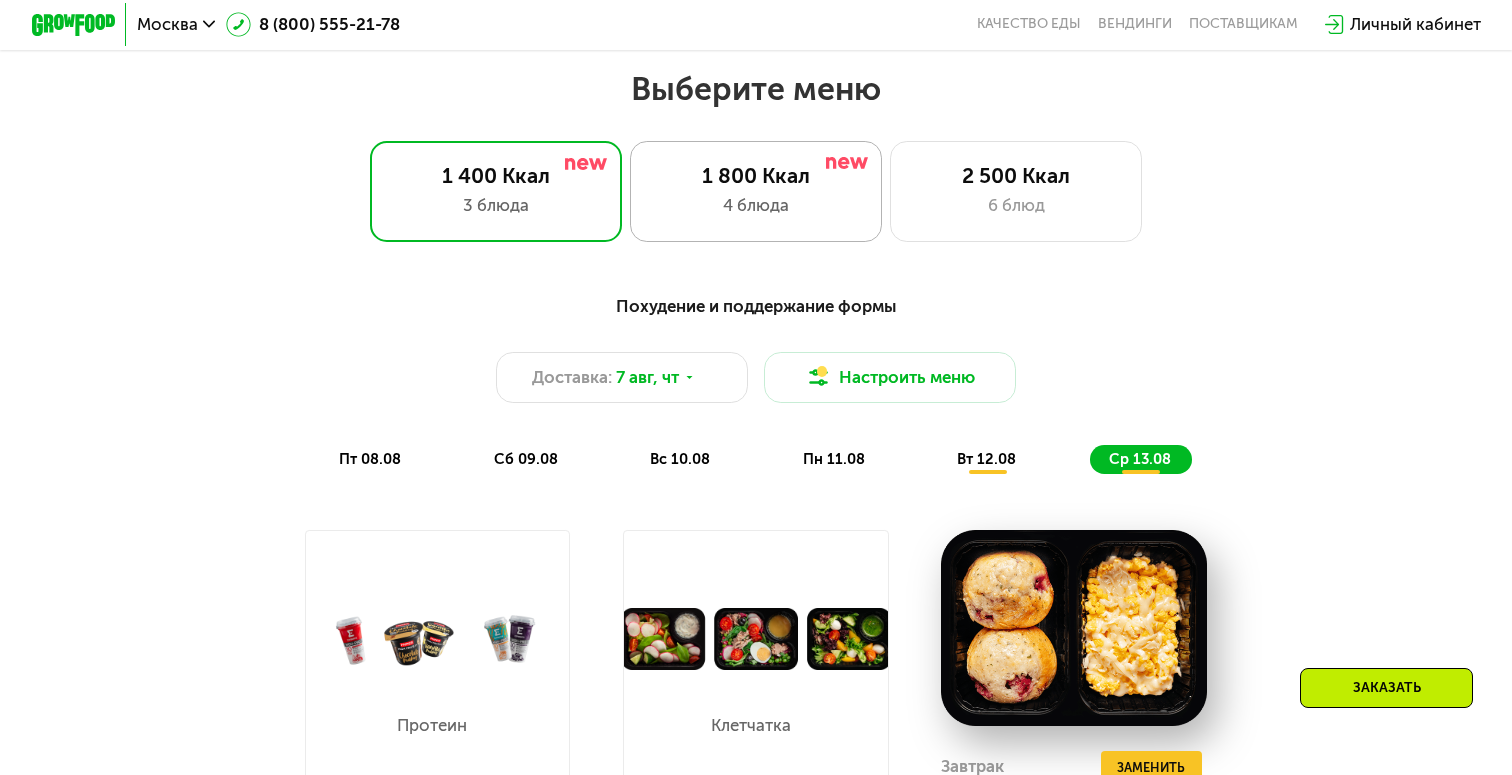 click on "4 блюда" at bounding box center (756, 205) 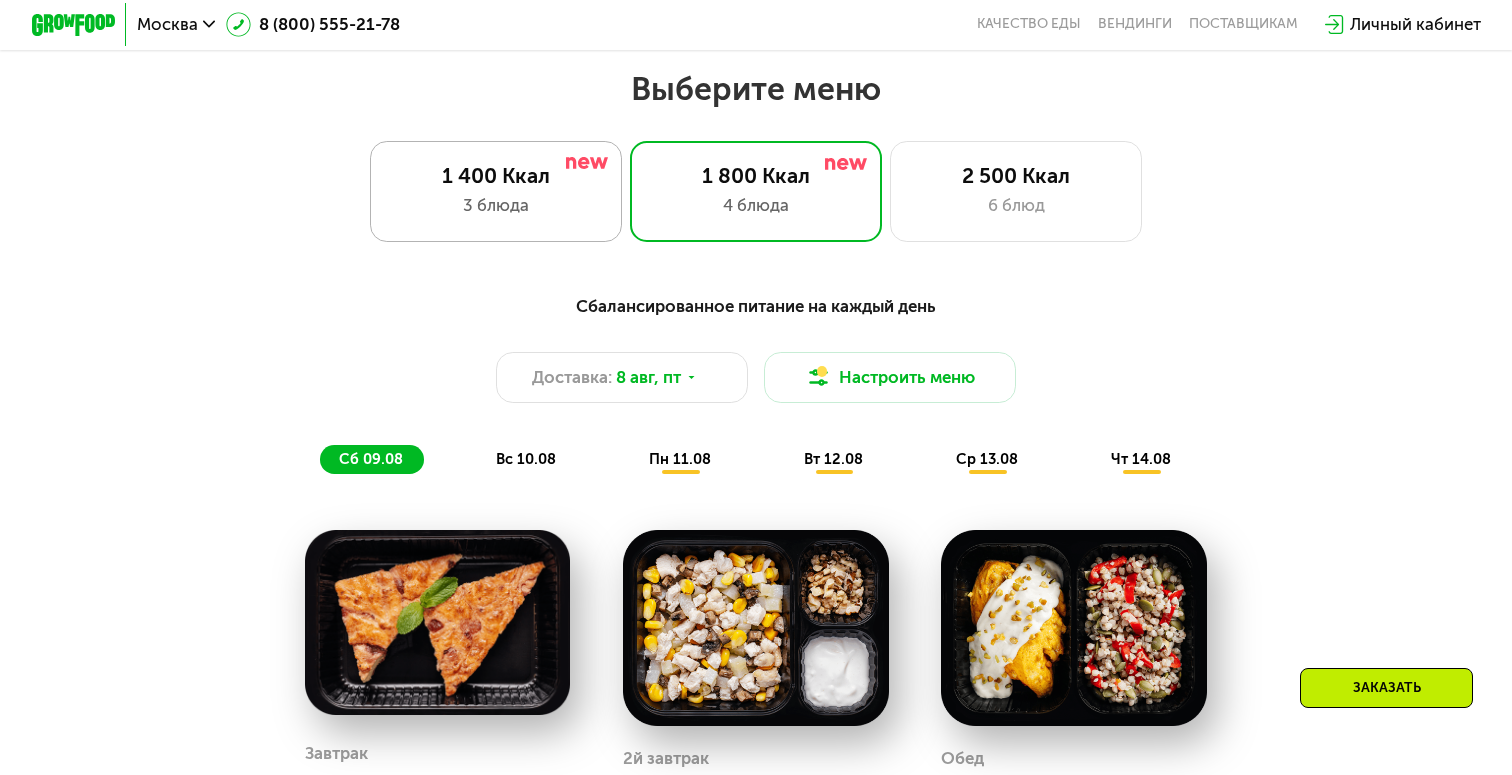 click on "1 400 Ккал" at bounding box center [496, 175] 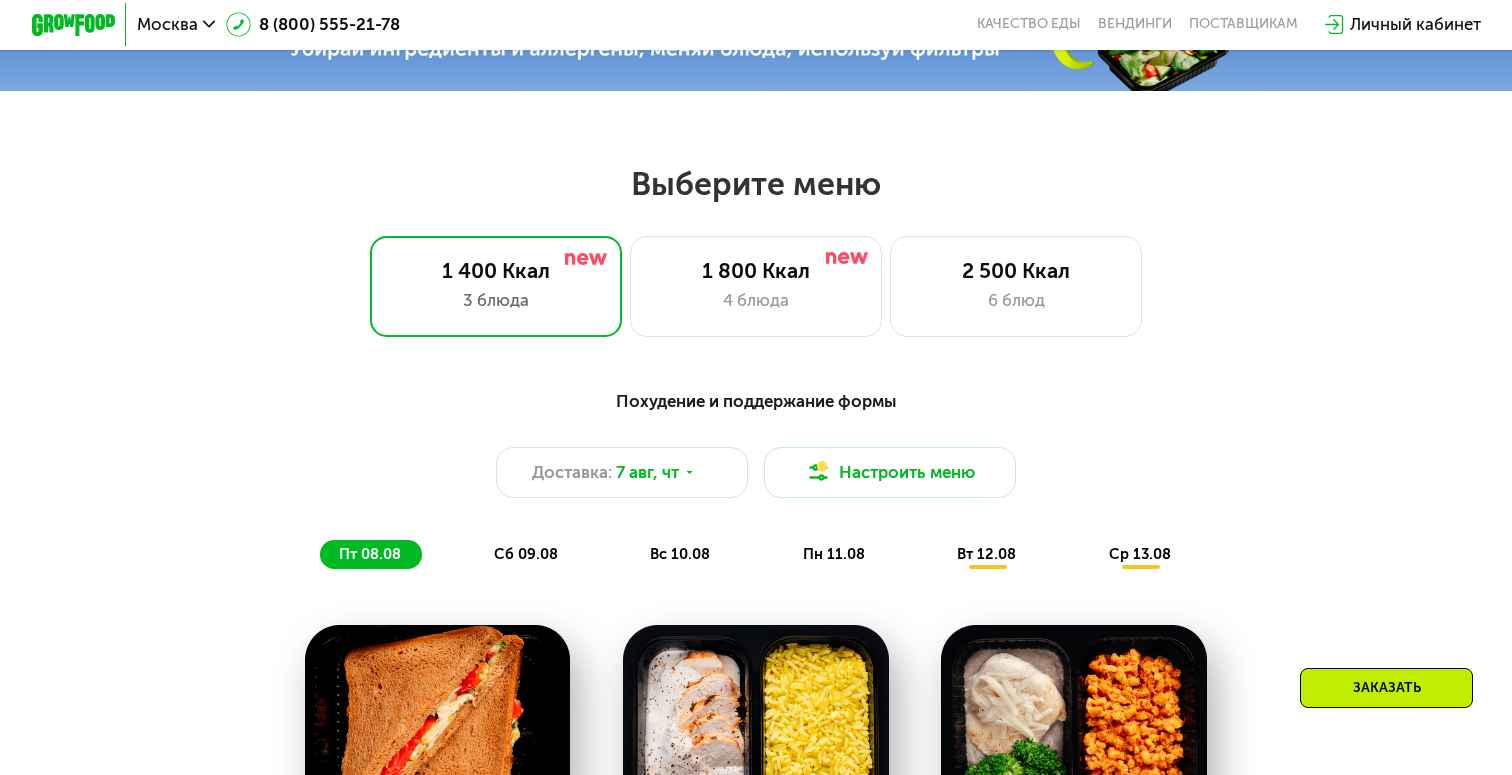 scroll, scrollTop: 752, scrollLeft: 0, axis: vertical 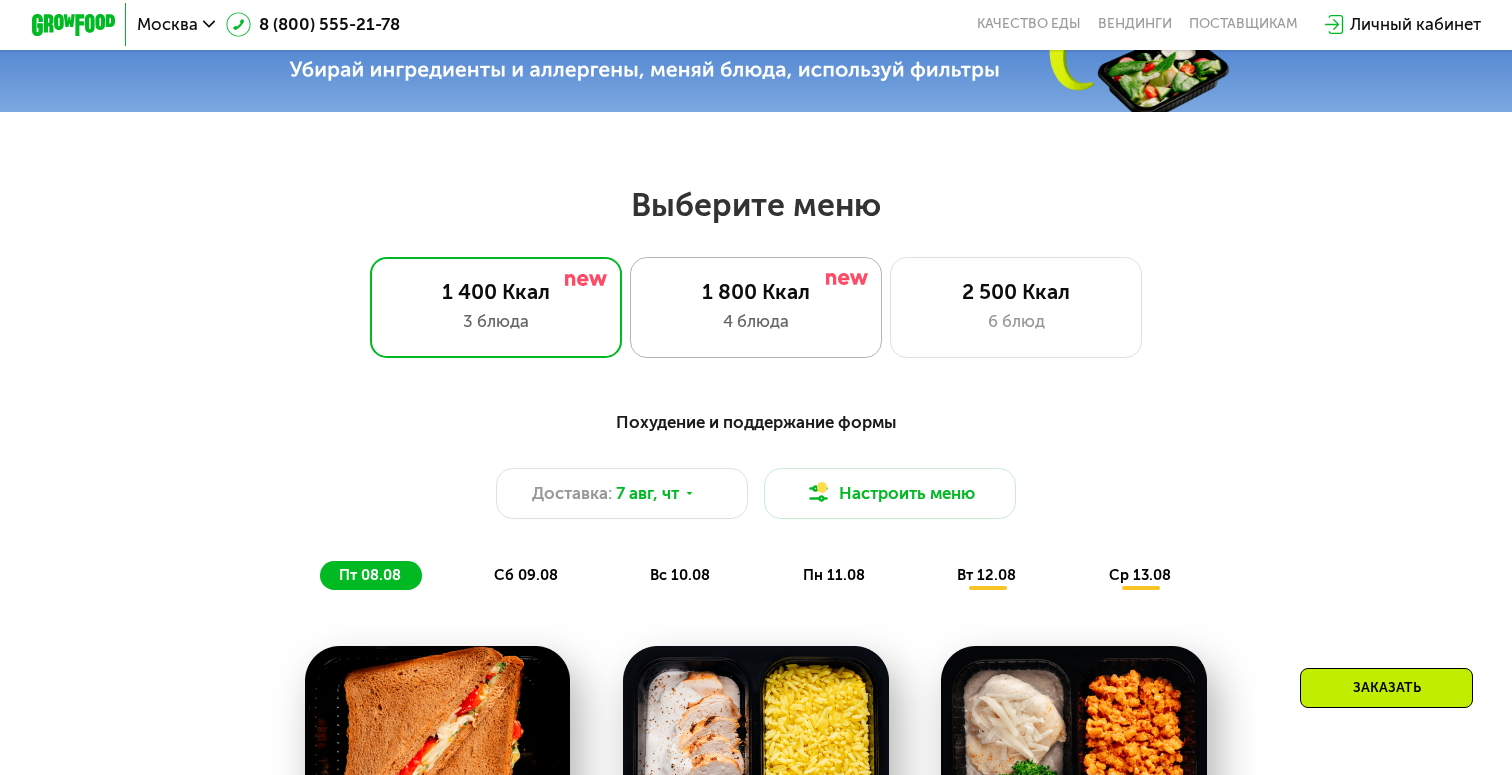 click on "1 800 Ккал 4 блюда" 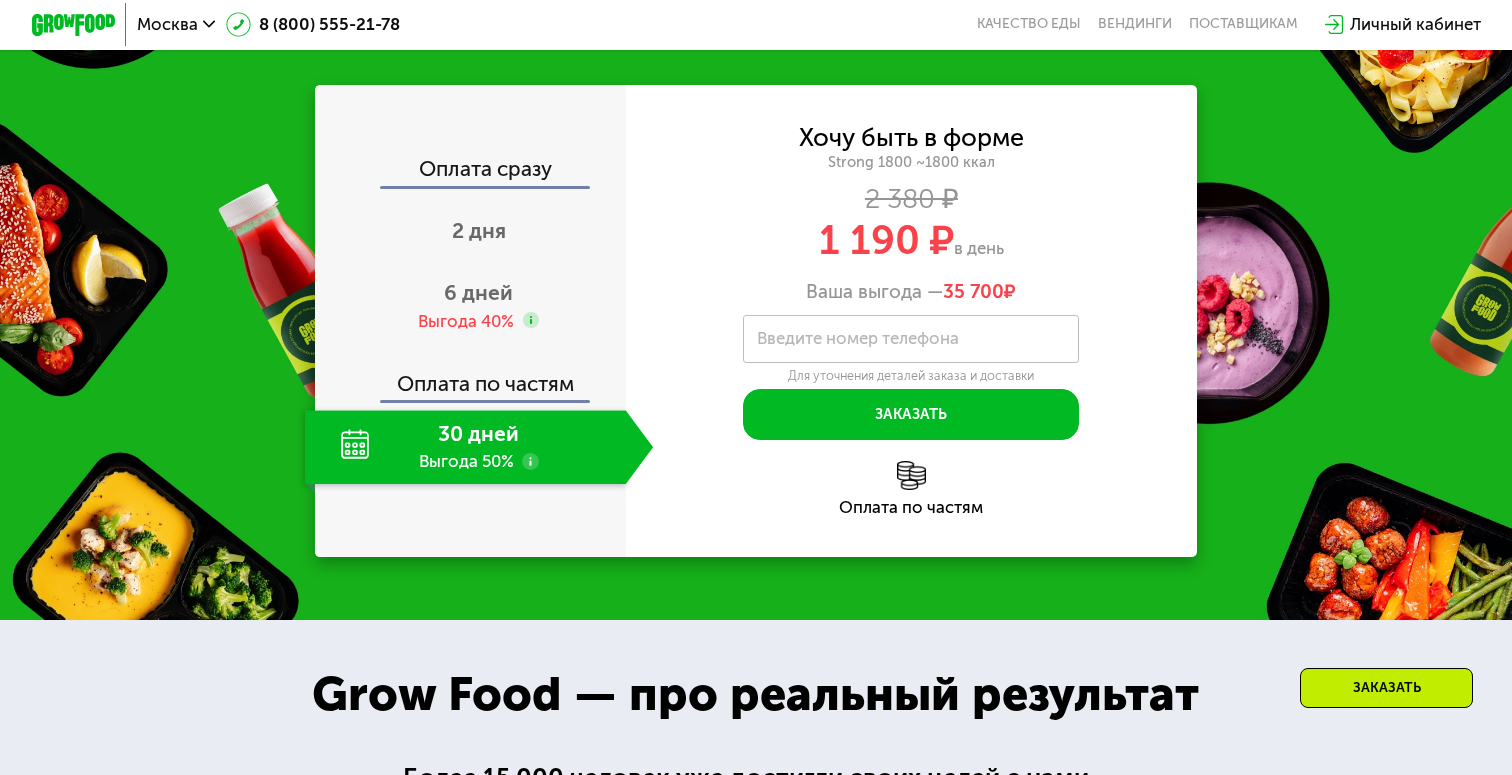 scroll, scrollTop: 2231, scrollLeft: 0, axis: vertical 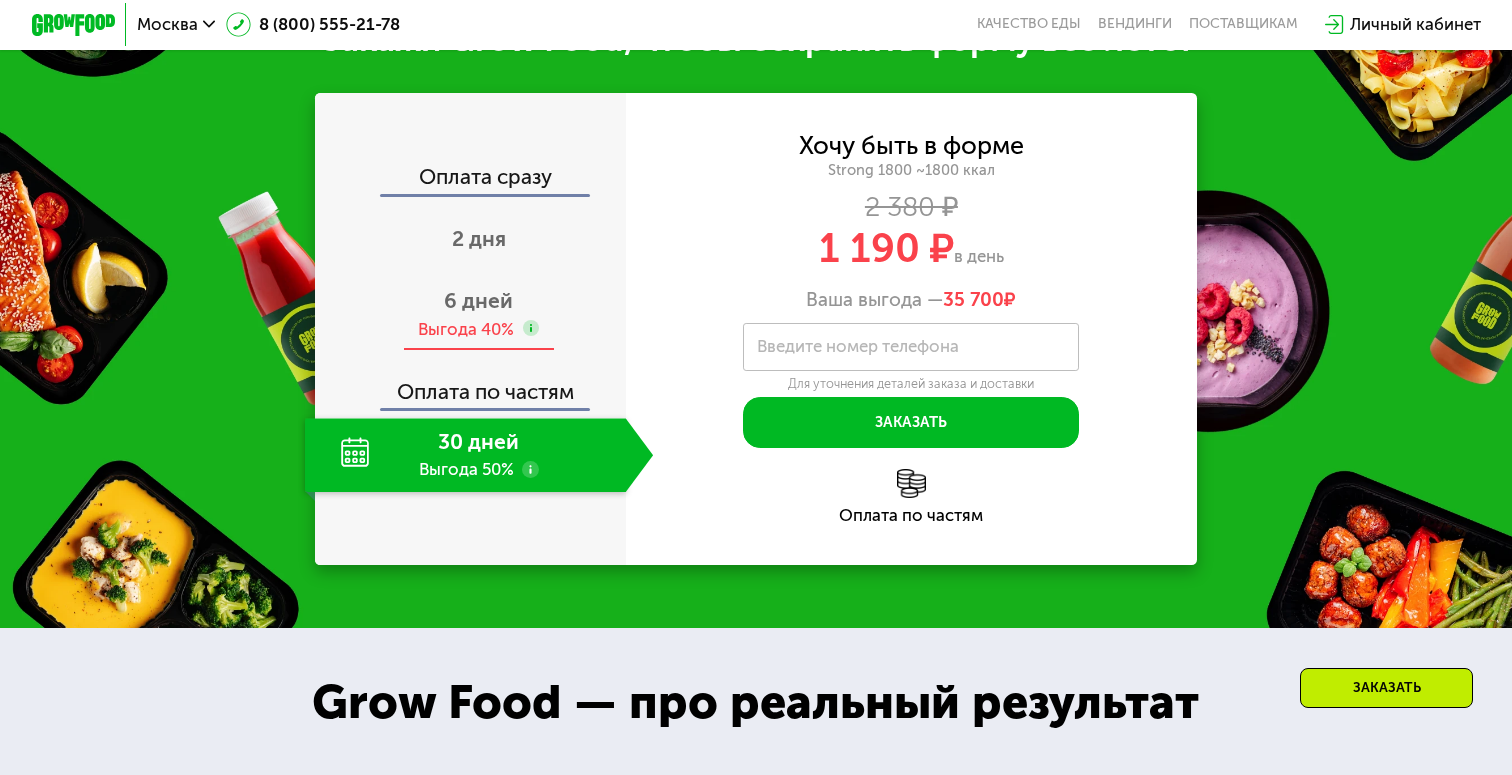 click 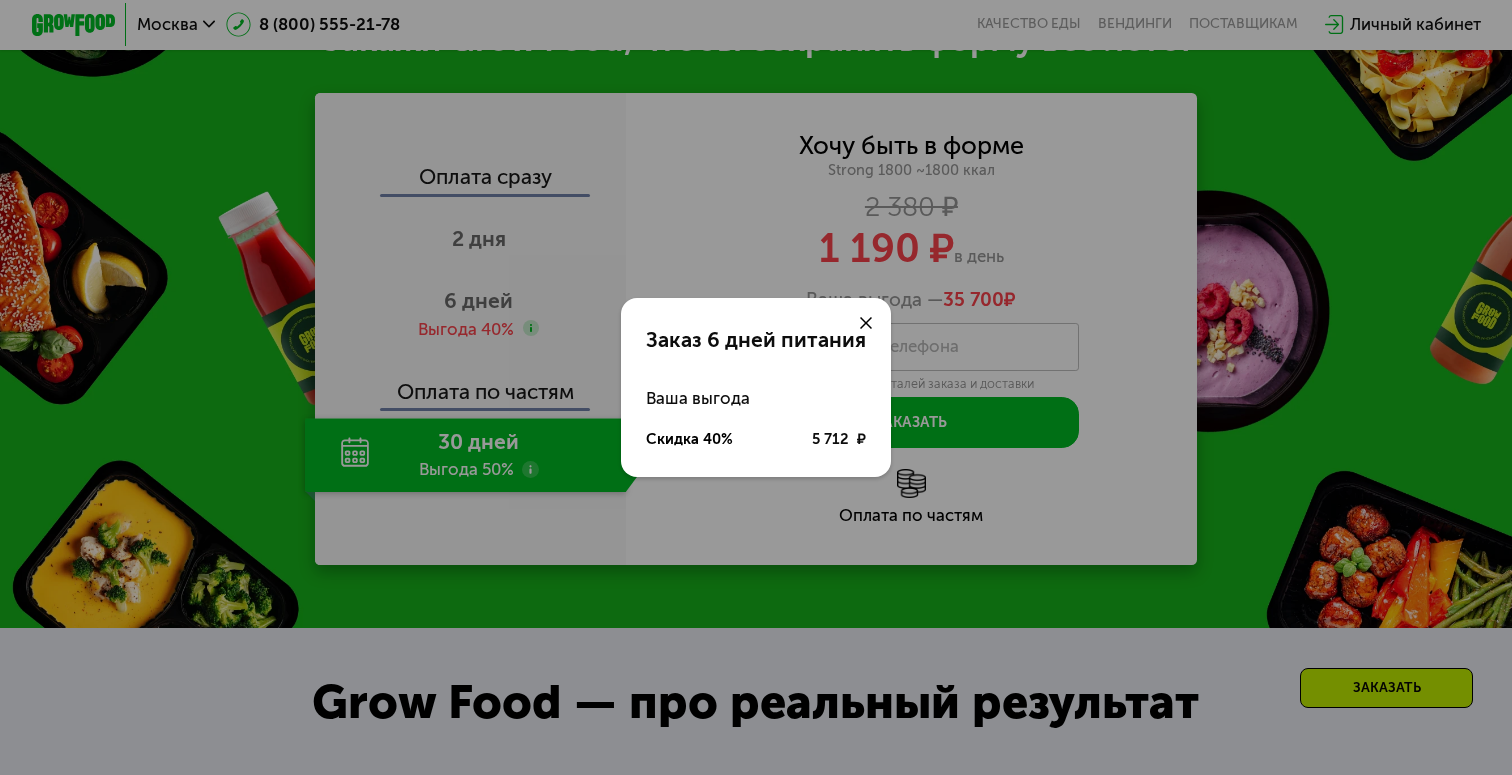 click at bounding box center (866, 323) 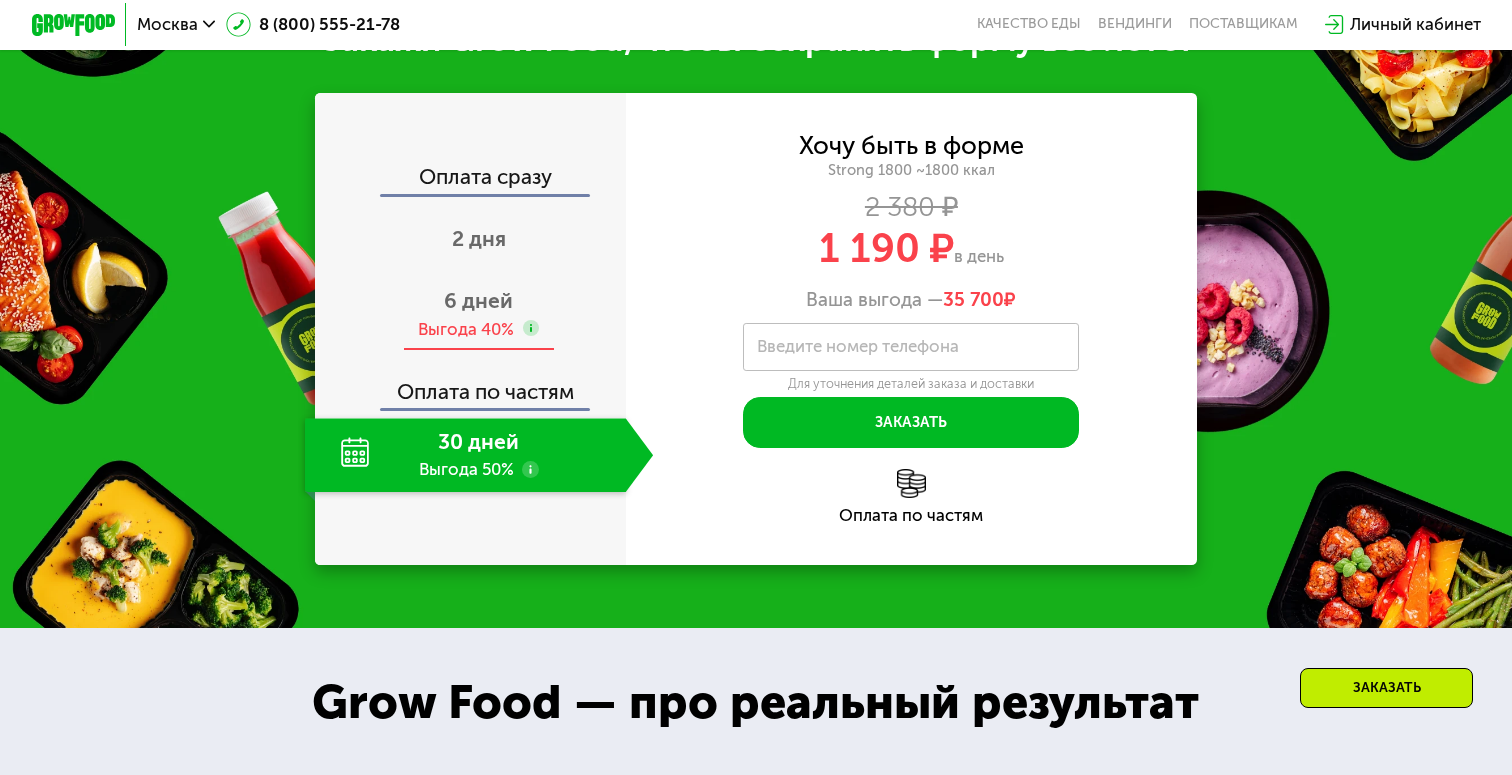 click on "6 дней" at bounding box center (478, 300) 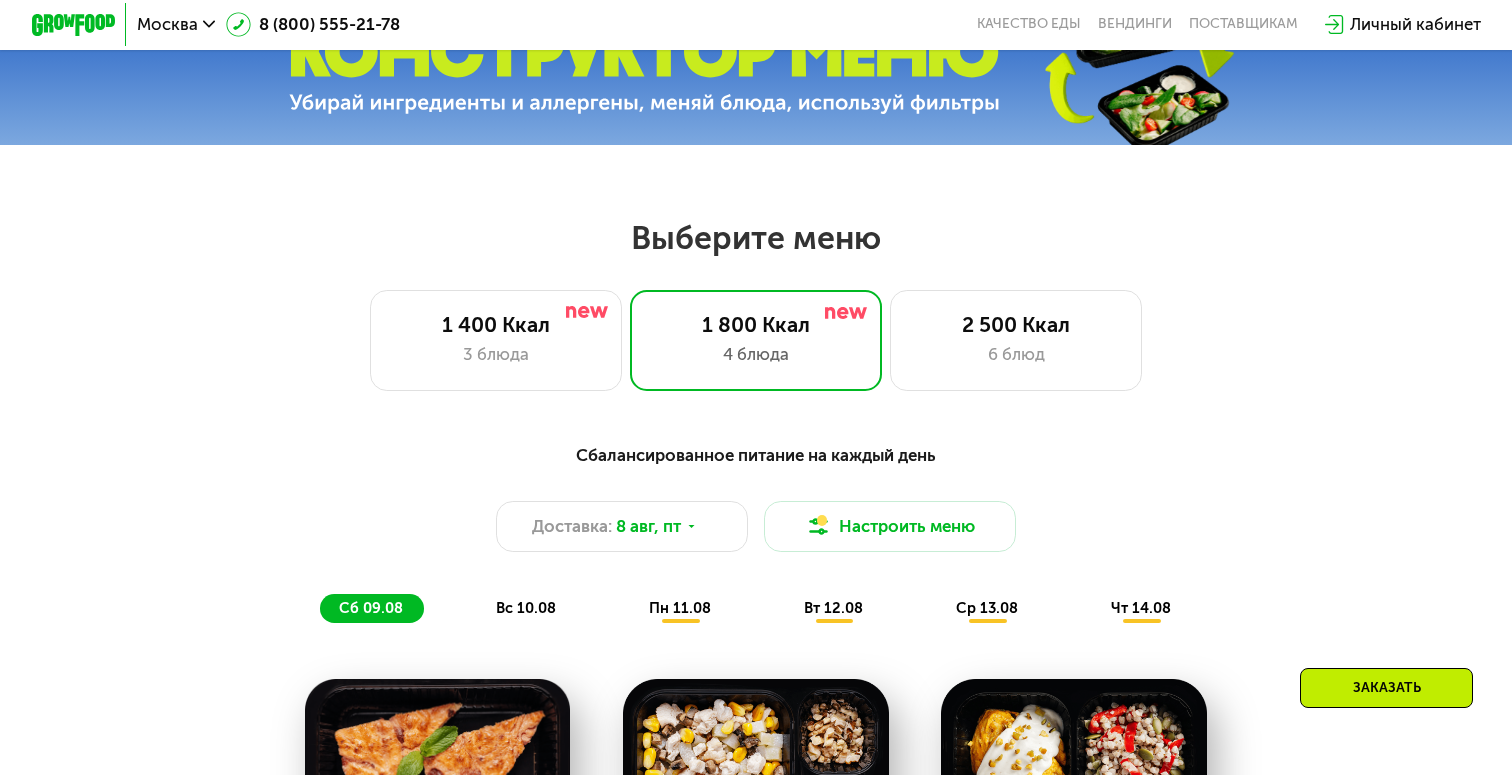 scroll, scrollTop: 741, scrollLeft: 0, axis: vertical 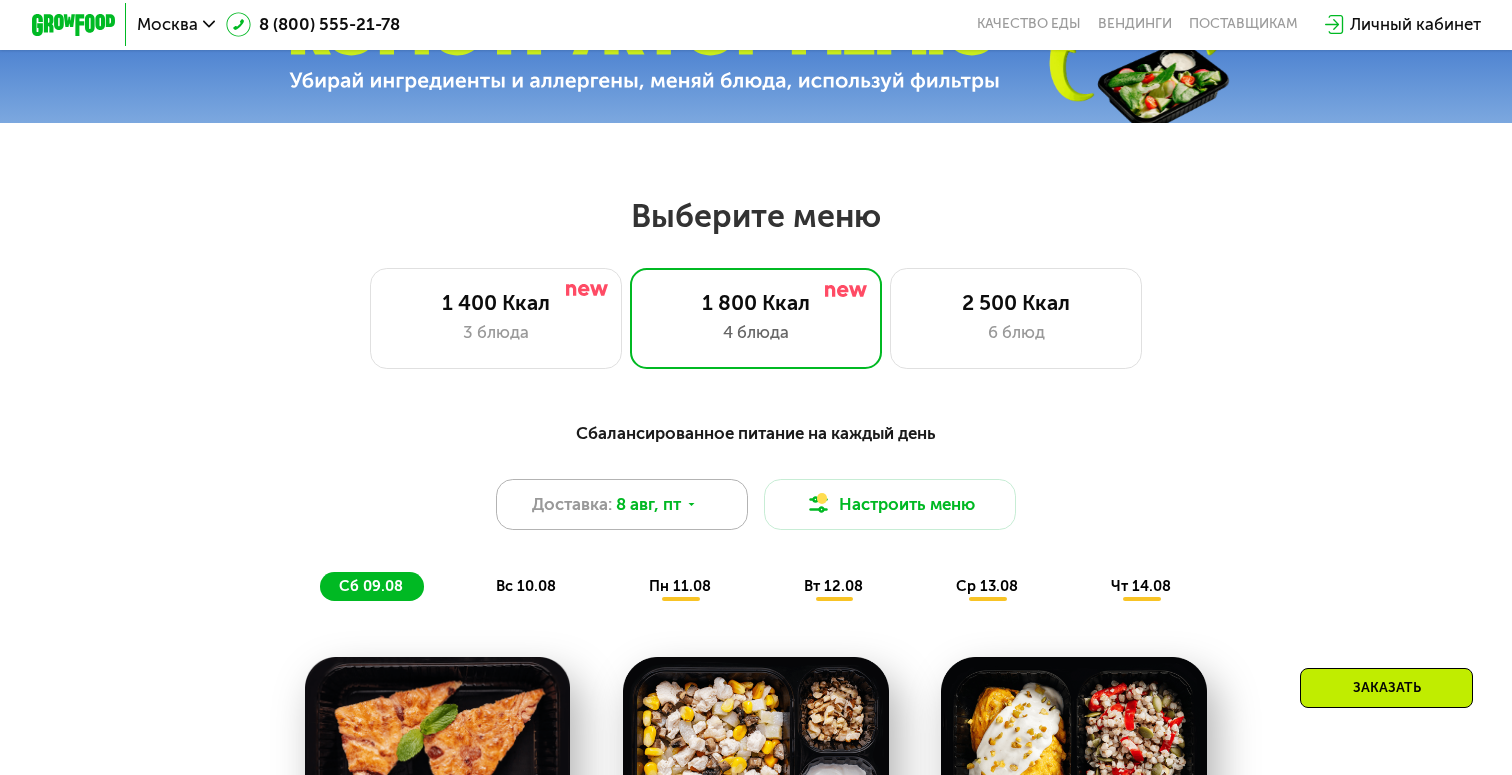 click on "8 авг, пт" at bounding box center [648, 504] 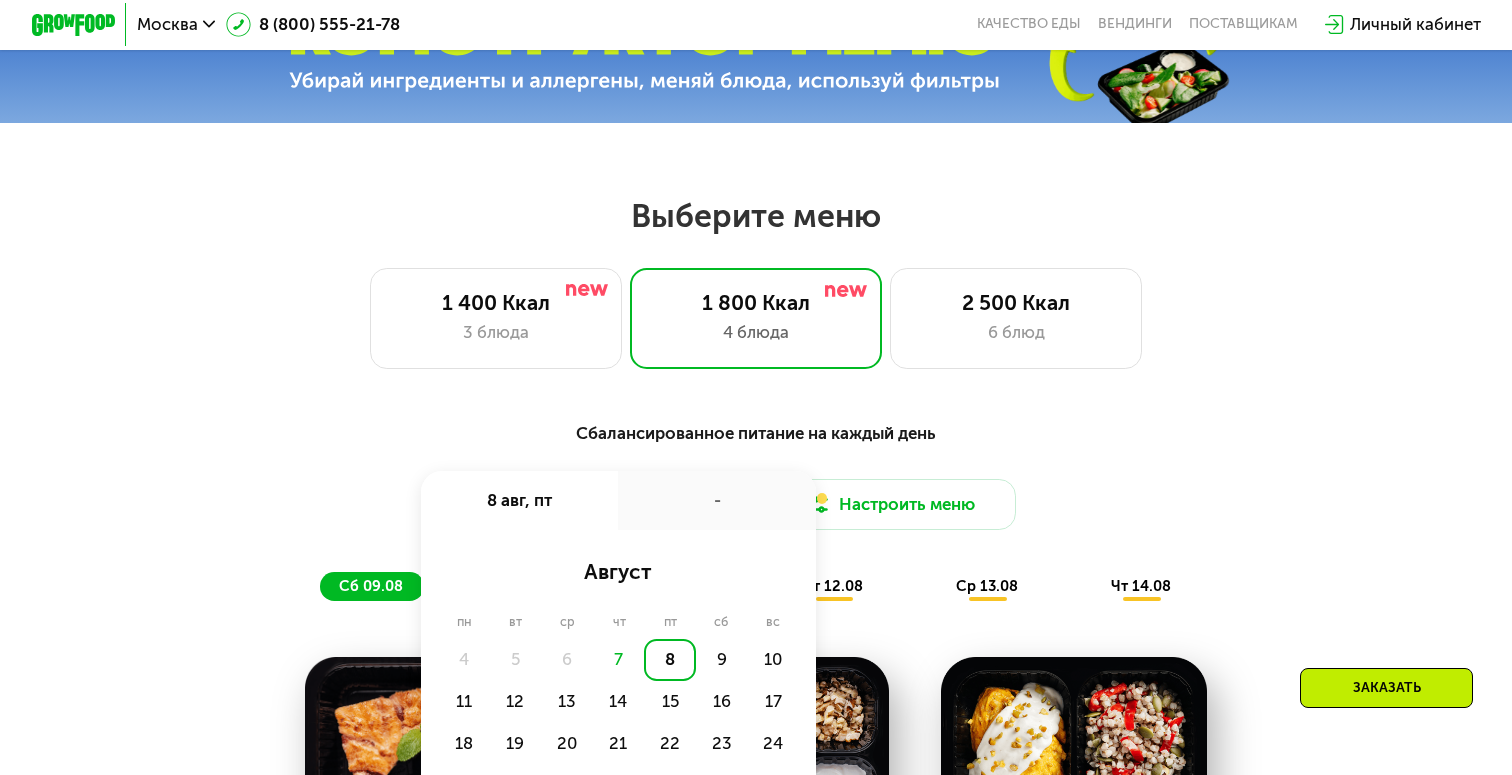 click on "-" at bounding box center (716, 500) 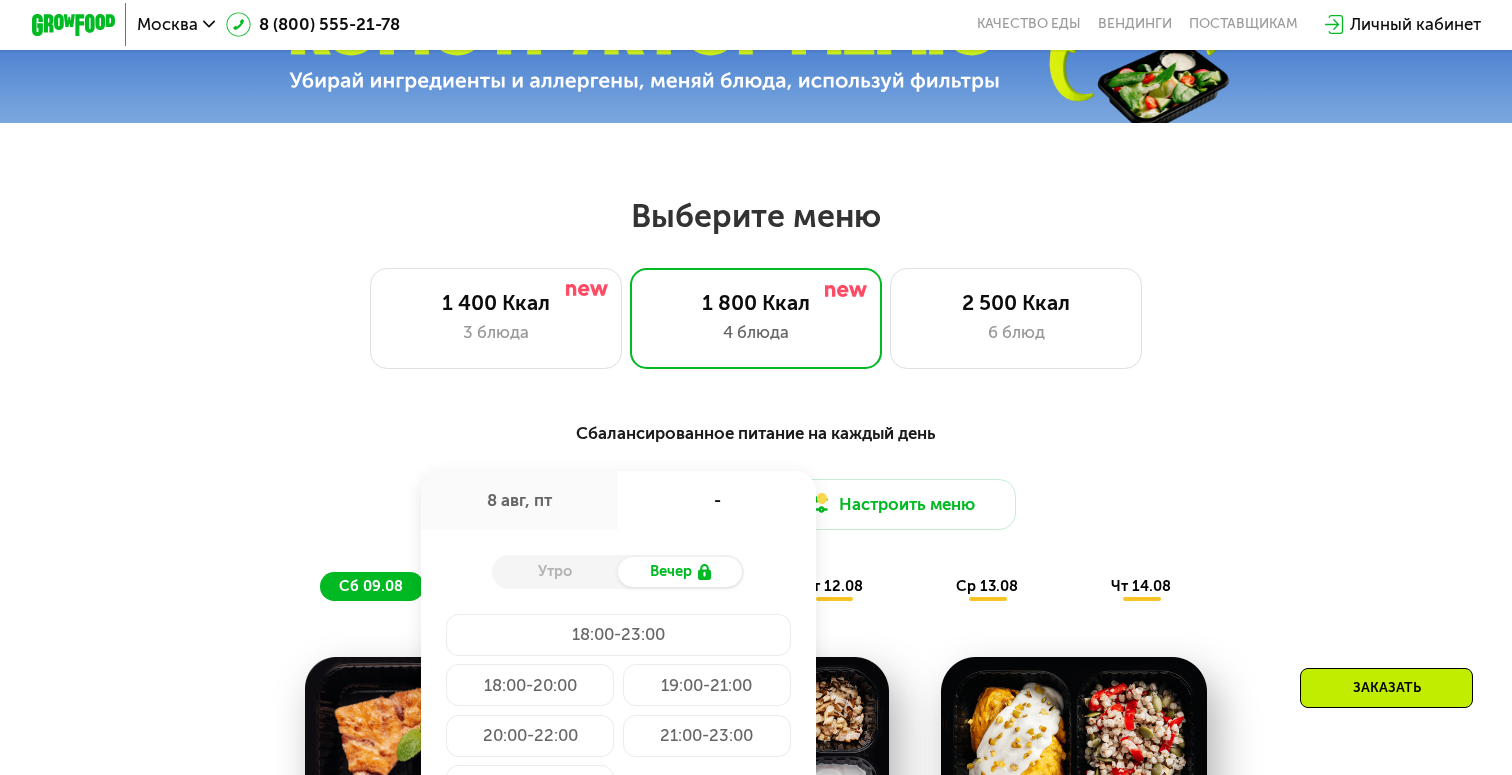click on "8 авг, пт" at bounding box center (519, 500) 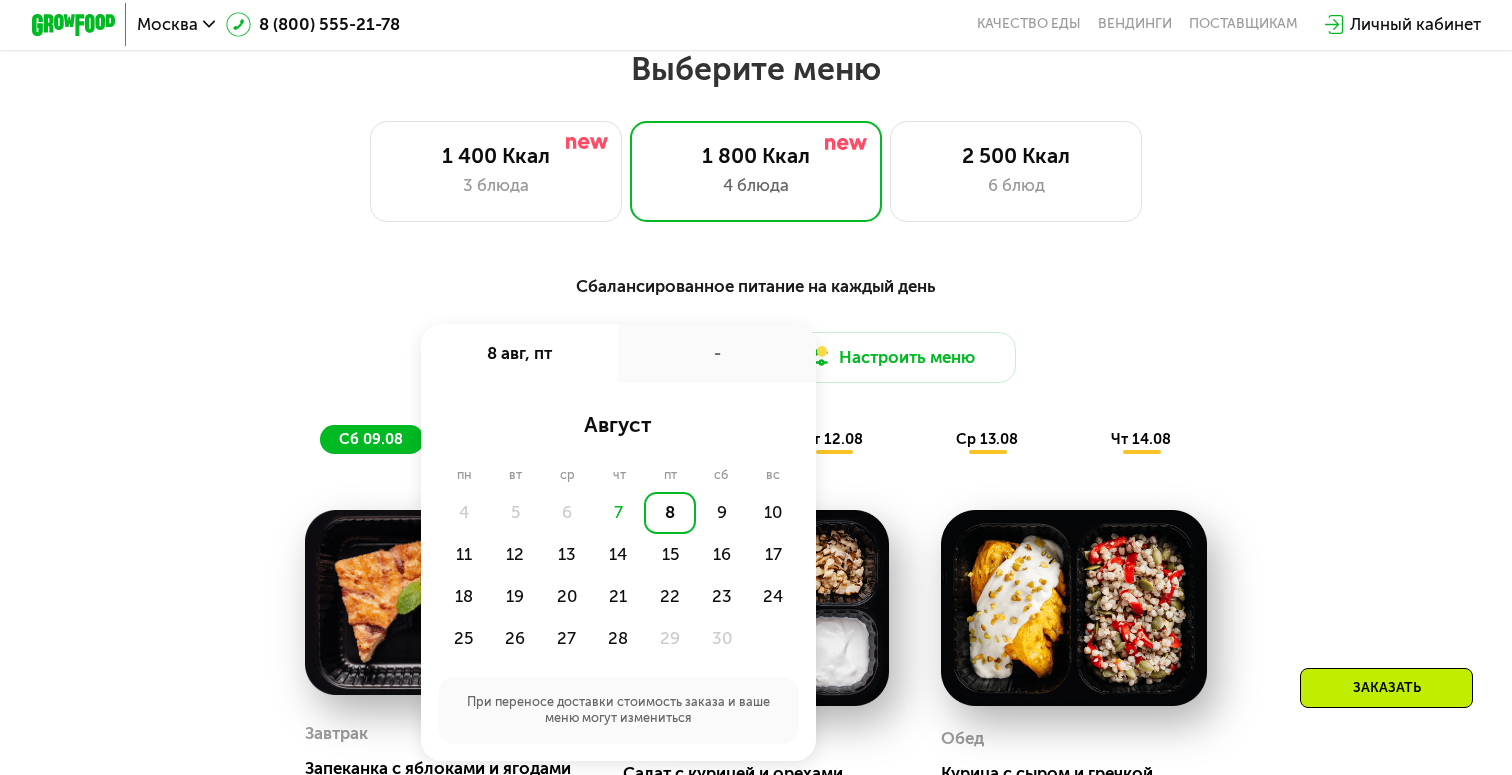 scroll, scrollTop: 898, scrollLeft: 0, axis: vertical 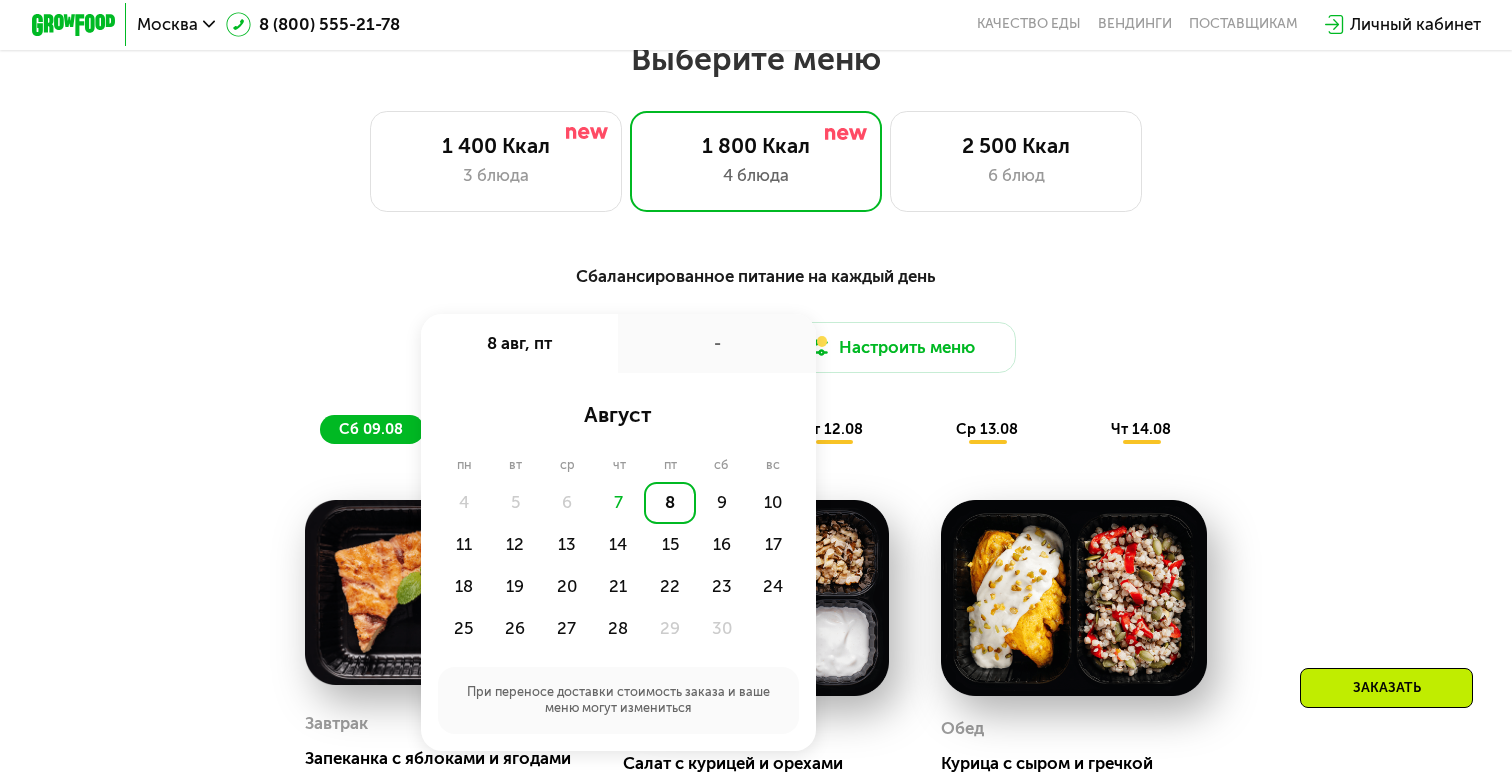 click on "Сбалансированное питание на каждый день Доставка: 8 авг, пт 8 авг, пт - август пн вт ср чт пт сб вс 4 5 6 7 8 9 10 11 12 13 14 15 16 17 18 19 20 21 22 23 24 25 26 27 28 29 30  При переносе доставки стоимость заказа и ваше меню могут измениться  Настроить меню  сб 09.08 вс 10.08 пн 11.08 вт 12.08 ср 13.08 чт 14.08 Завтрак Запеканка с яблоками и ягодами 389 Ккал, 280 гр 2й завтрак Салат с курицей и орехами 352 Ккал, 216 гр Обед Курица с сыром и гречкой 506 Ккал, 284 гр Ужин Куриное бедро с булгуром 505 Ккал, 312 гр  Всего в субботу 1752 Ккал 121  Белки  84  Жиры  128  Углеводы  Завтрак Фирменная малиновая каша 410 Ккал, 310 гр 2й завтрак Обед 110" at bounding box center [756, 761] 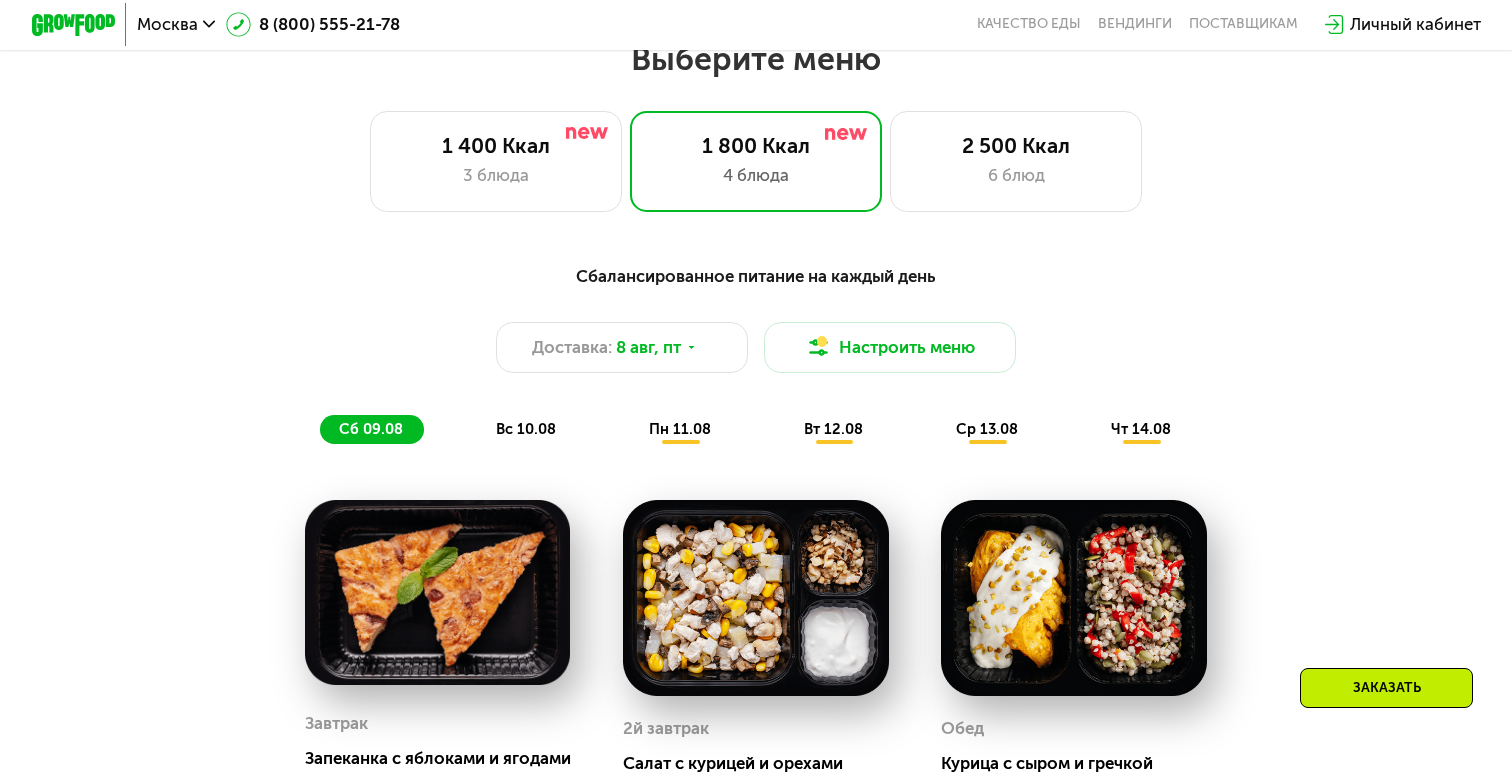 click on "[CITY] [PHONE] Качество еды Вендинги поставщикам Личный кабинет" at bounding box center (756, 25) 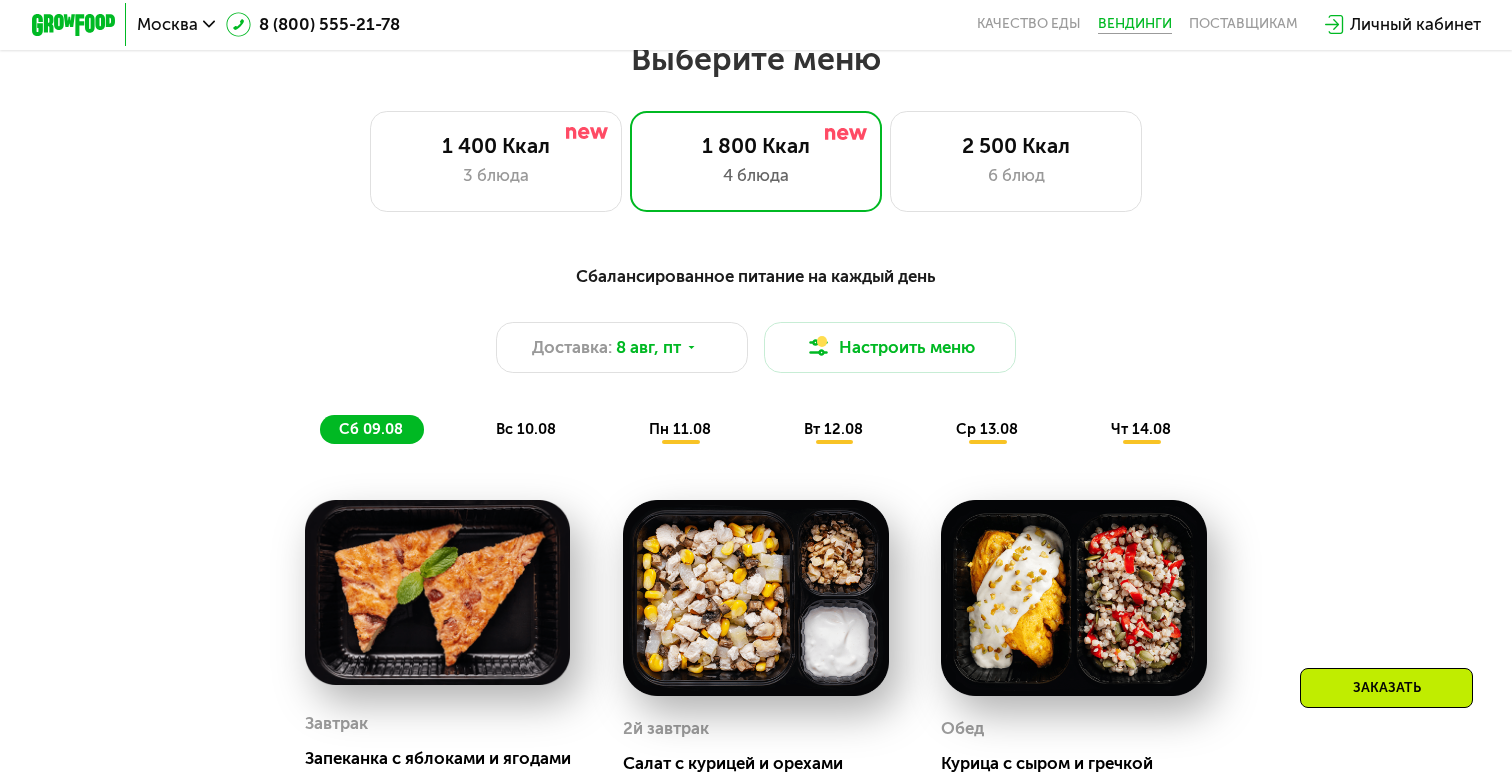 click on "Вендинги" at bounding box center (1135, 24) 